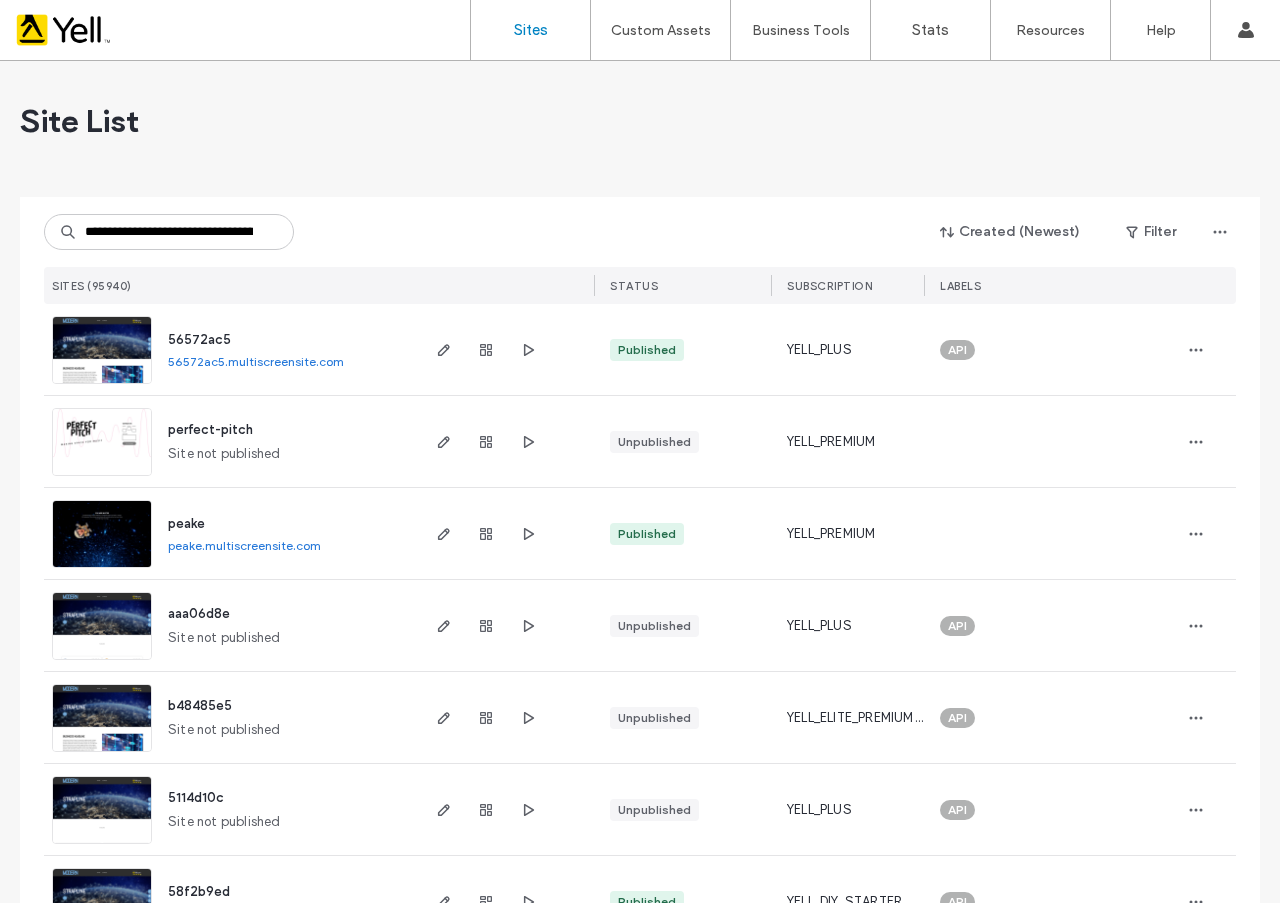 scroll, scrollTop: 0, scrollLeft: 0, axis: both 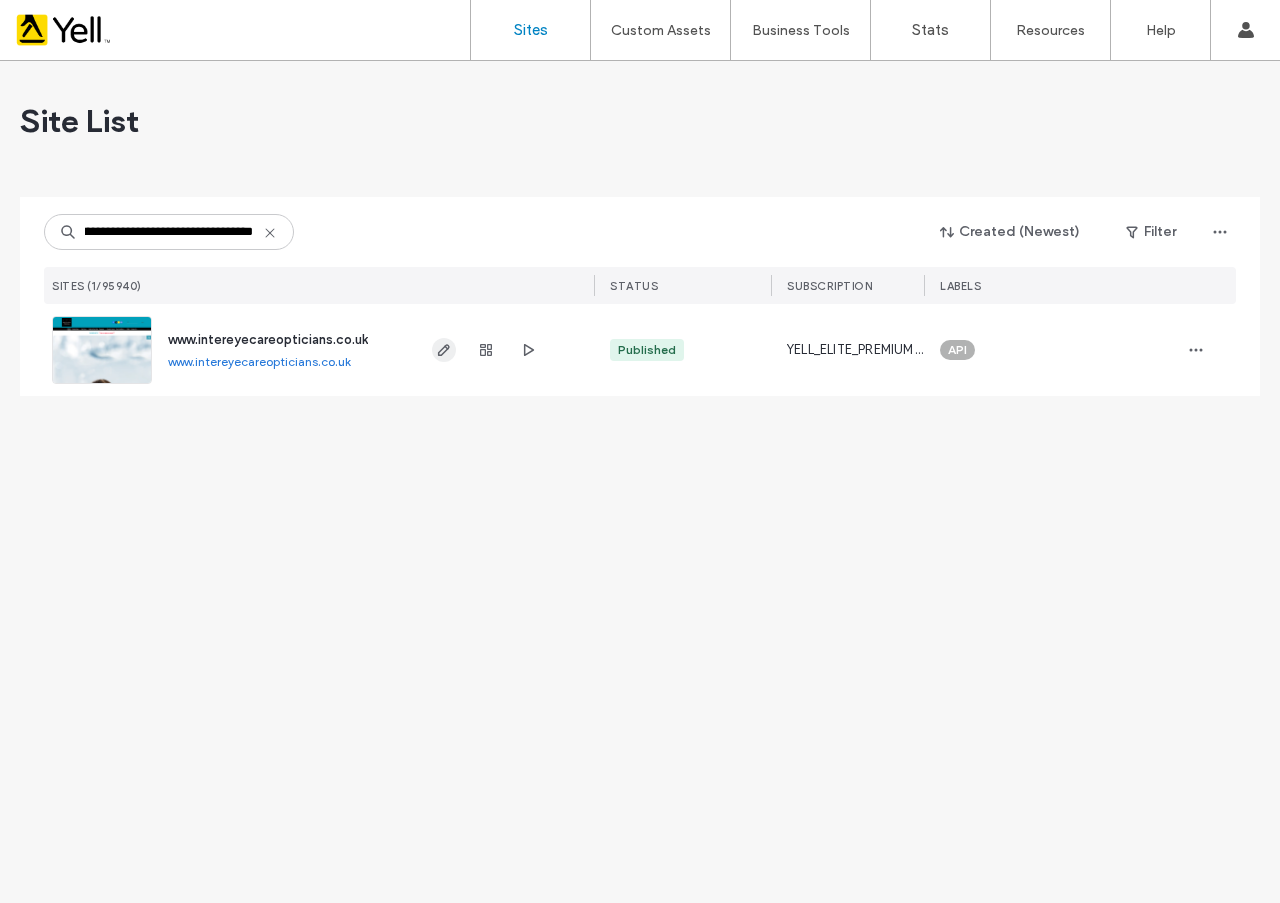 type on "**********" 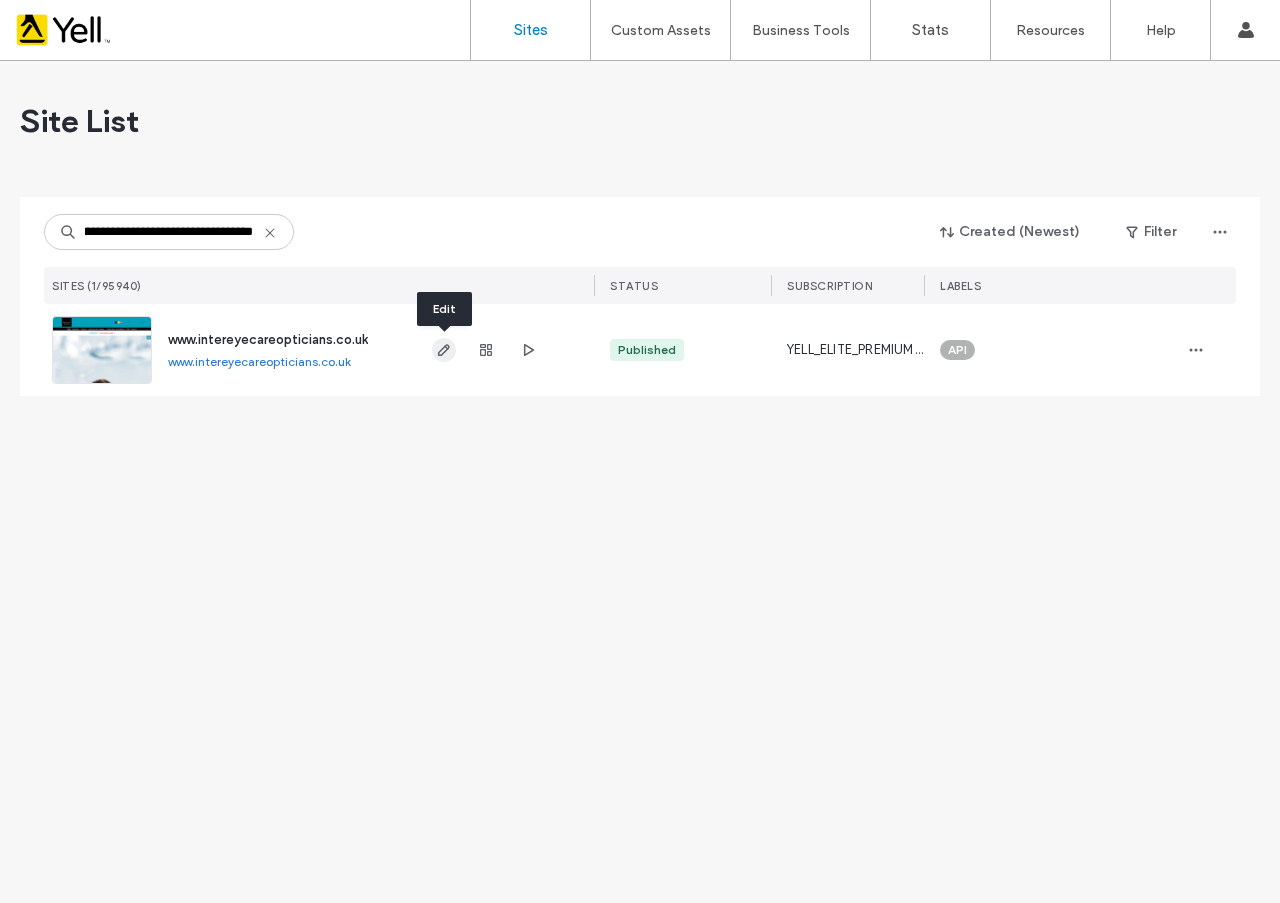 scroll, scrollTop: 0, scrollLeft: 0, axis: both 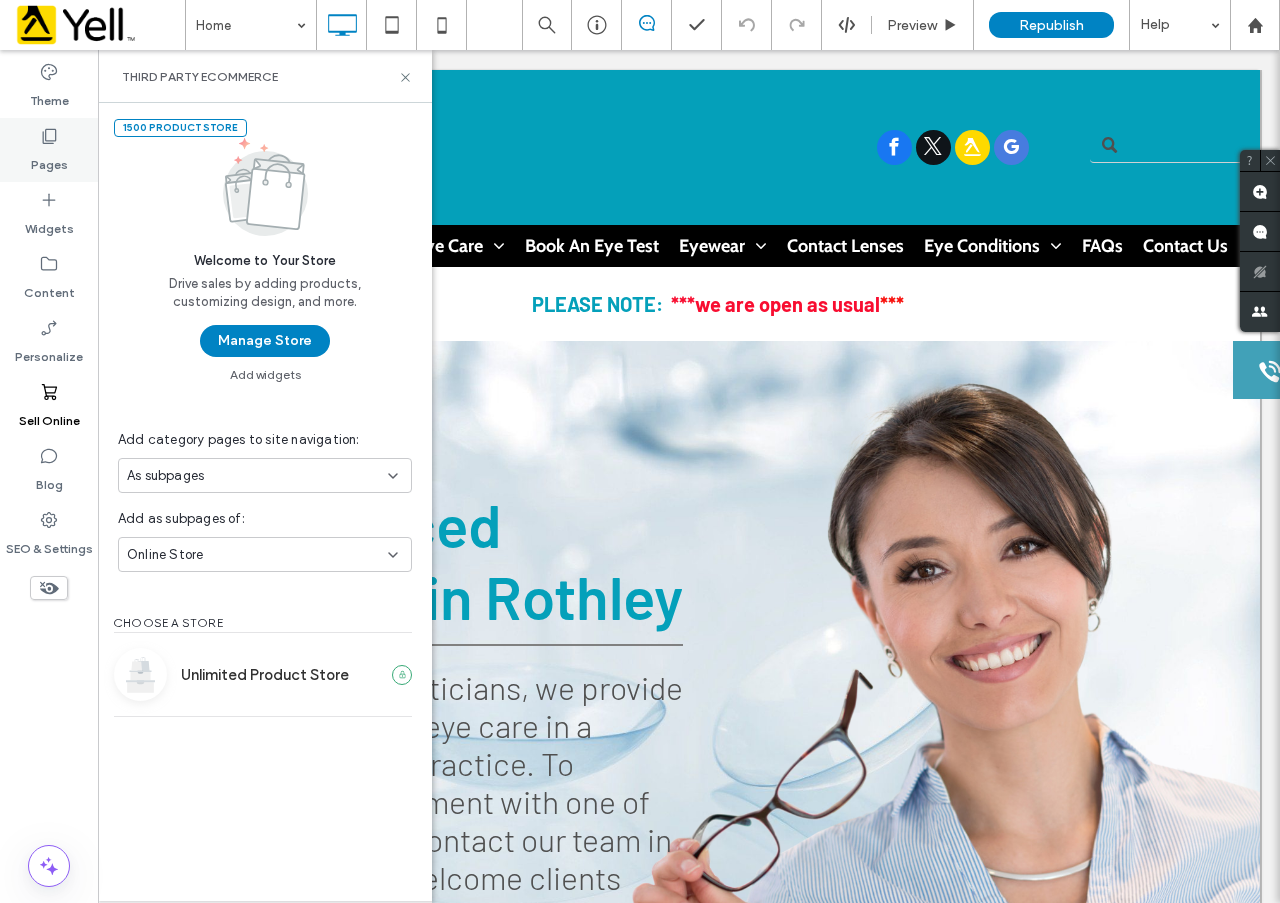 click on "Pages" at bounding box center (49, 160) 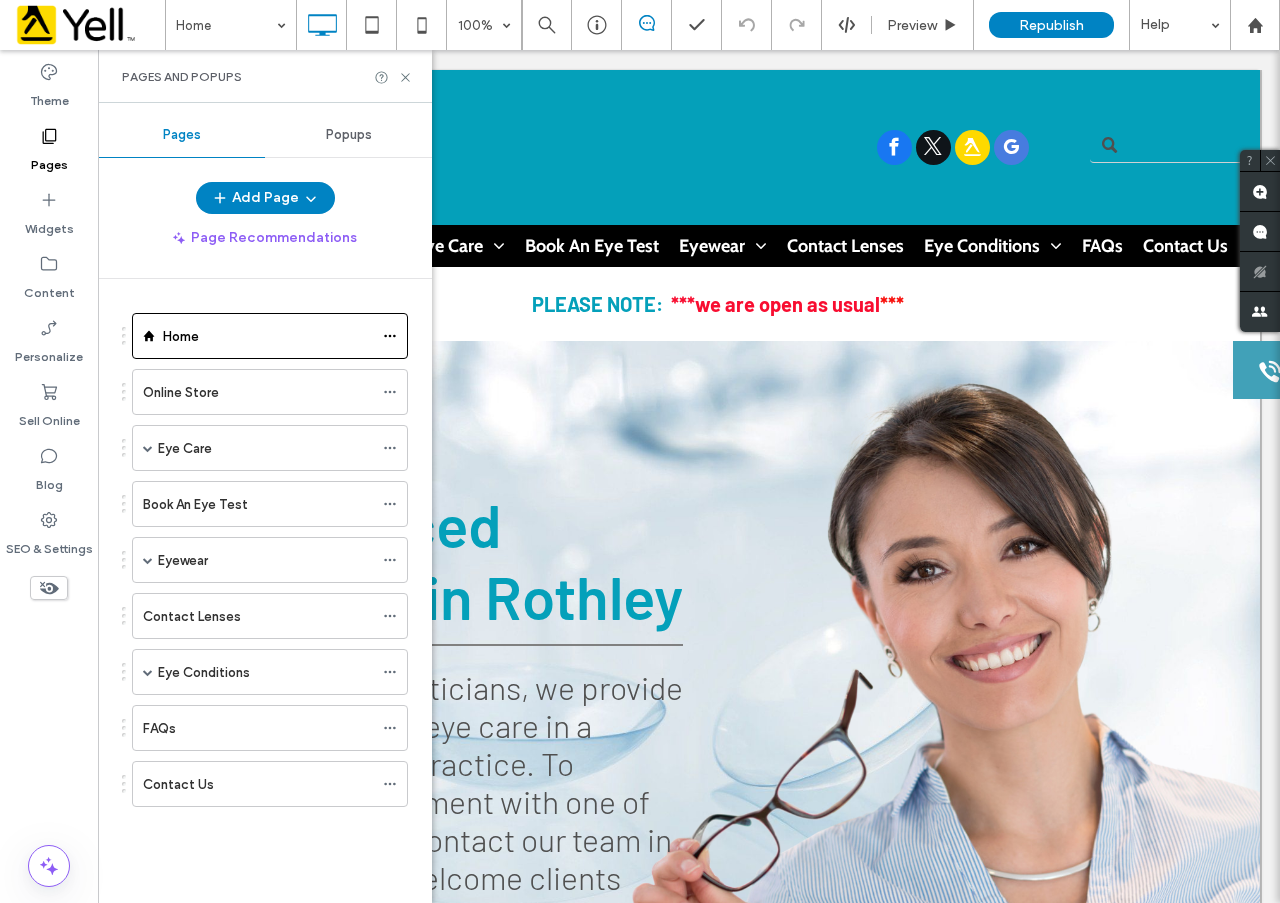 drag, startPoint x: 380, startPoint y: 140, endPoint x: 370, endPoint y: 139, distance: 10.049875 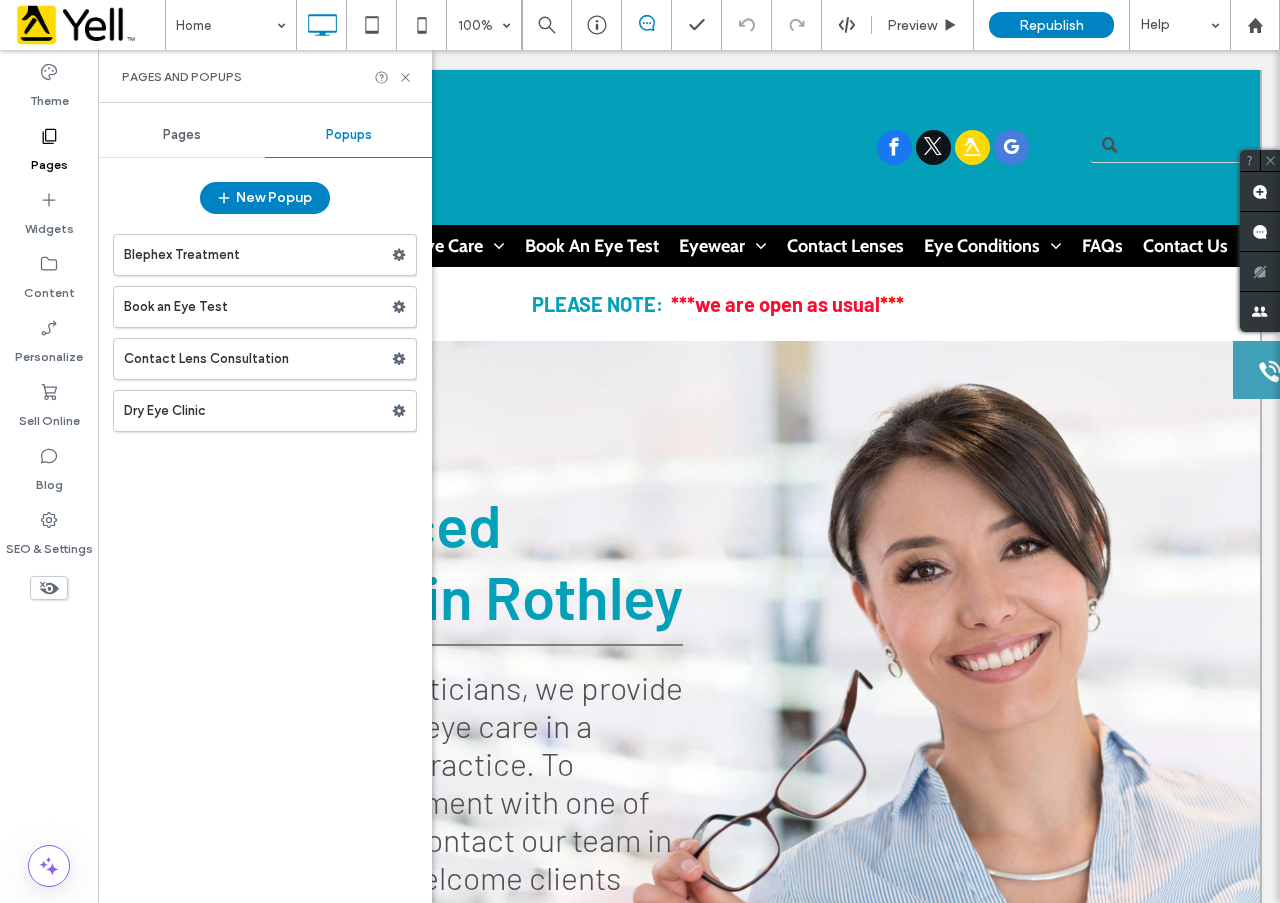 click on "Pages" at bounding box center [182, 135] 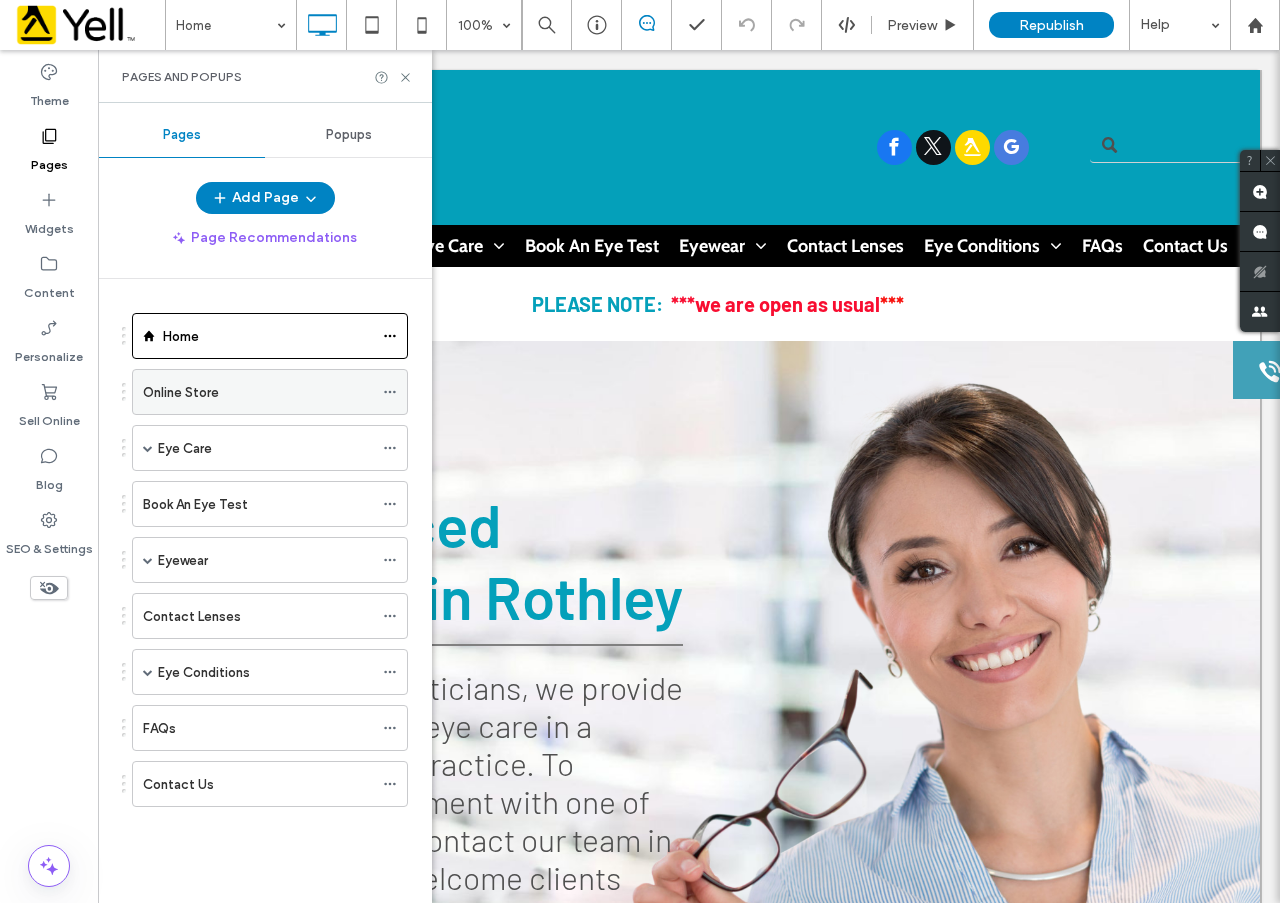 click 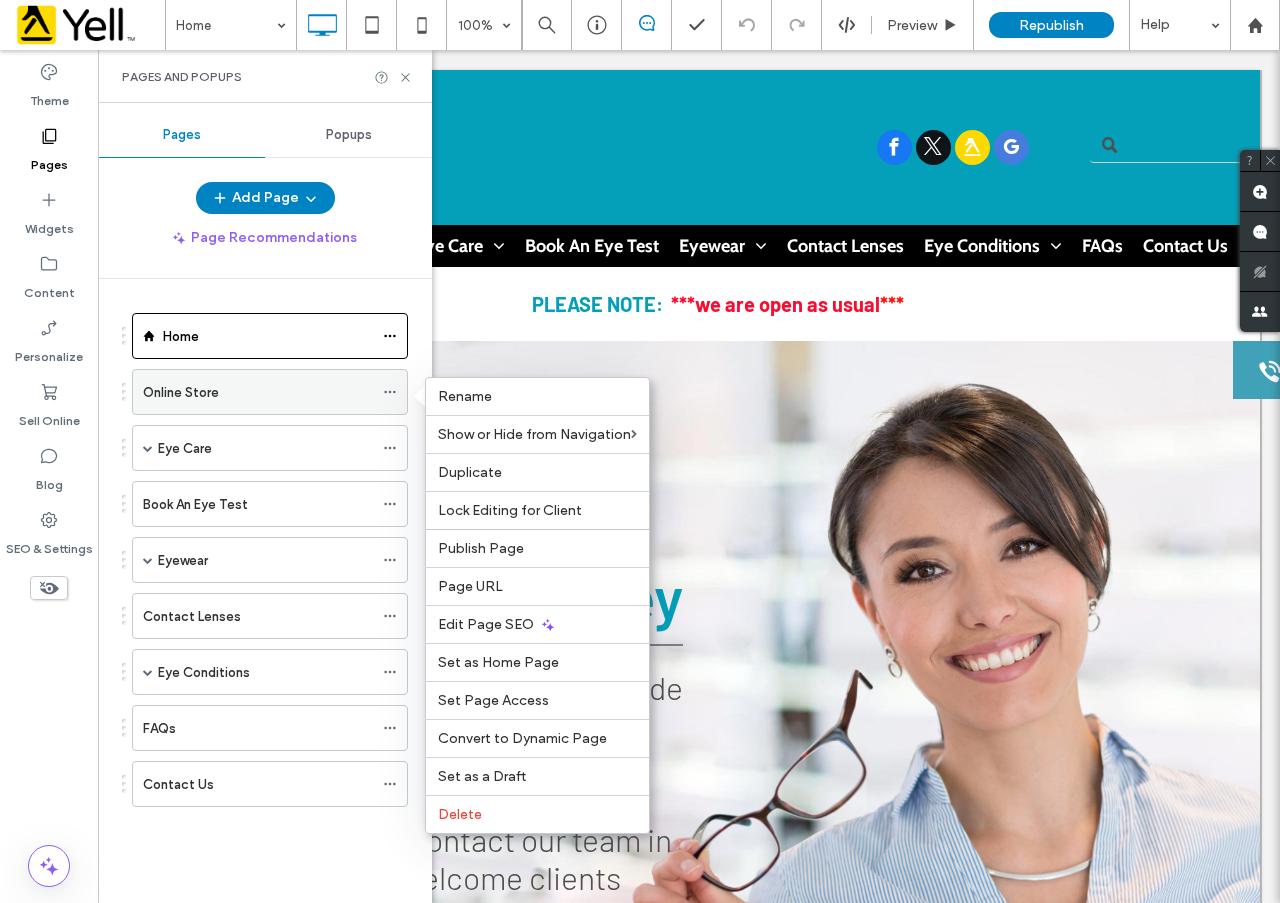 click on "Online Store" at bounding box center [258, 392] 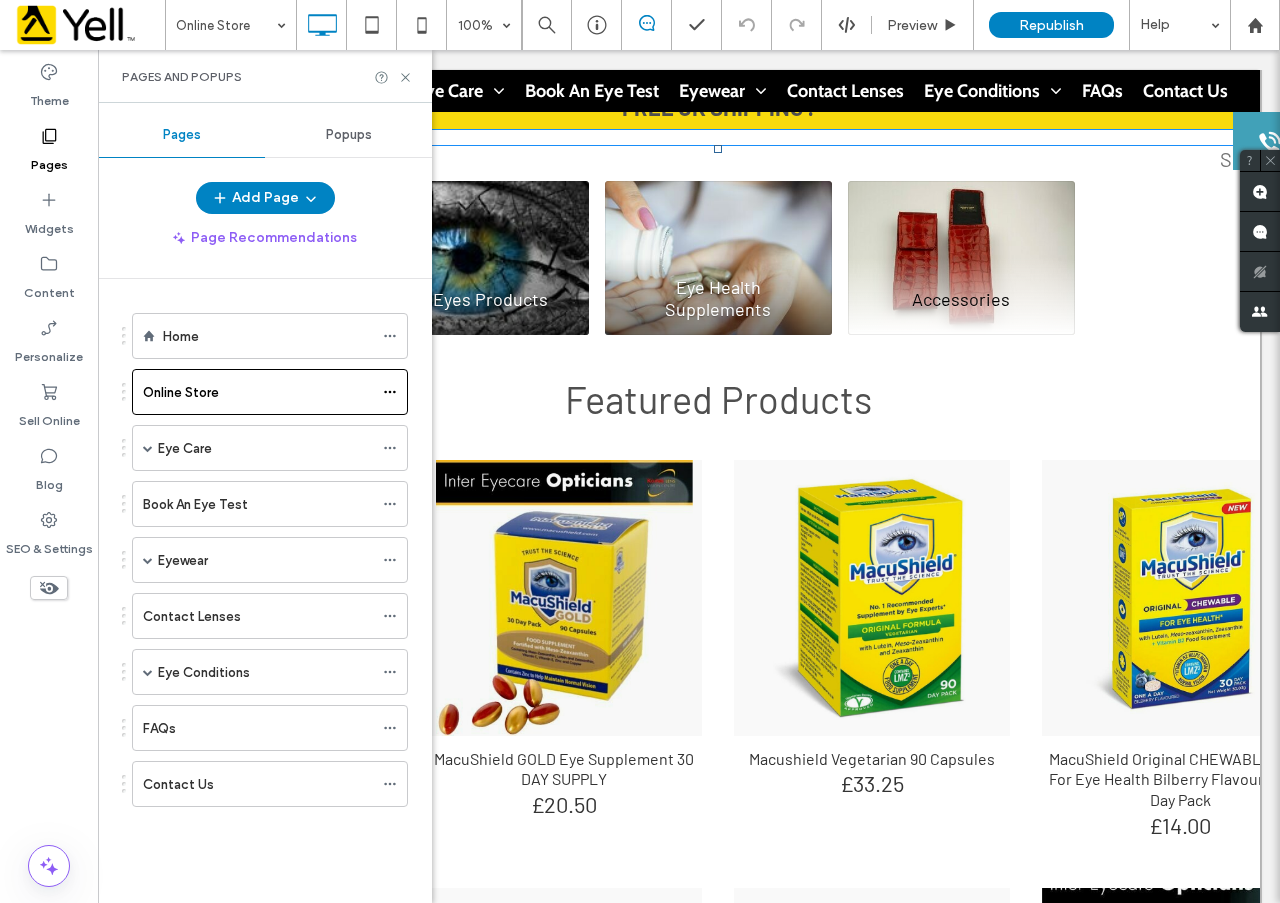 scroll, scrollTop: 300, scrollLeft: 0, axis: vertical 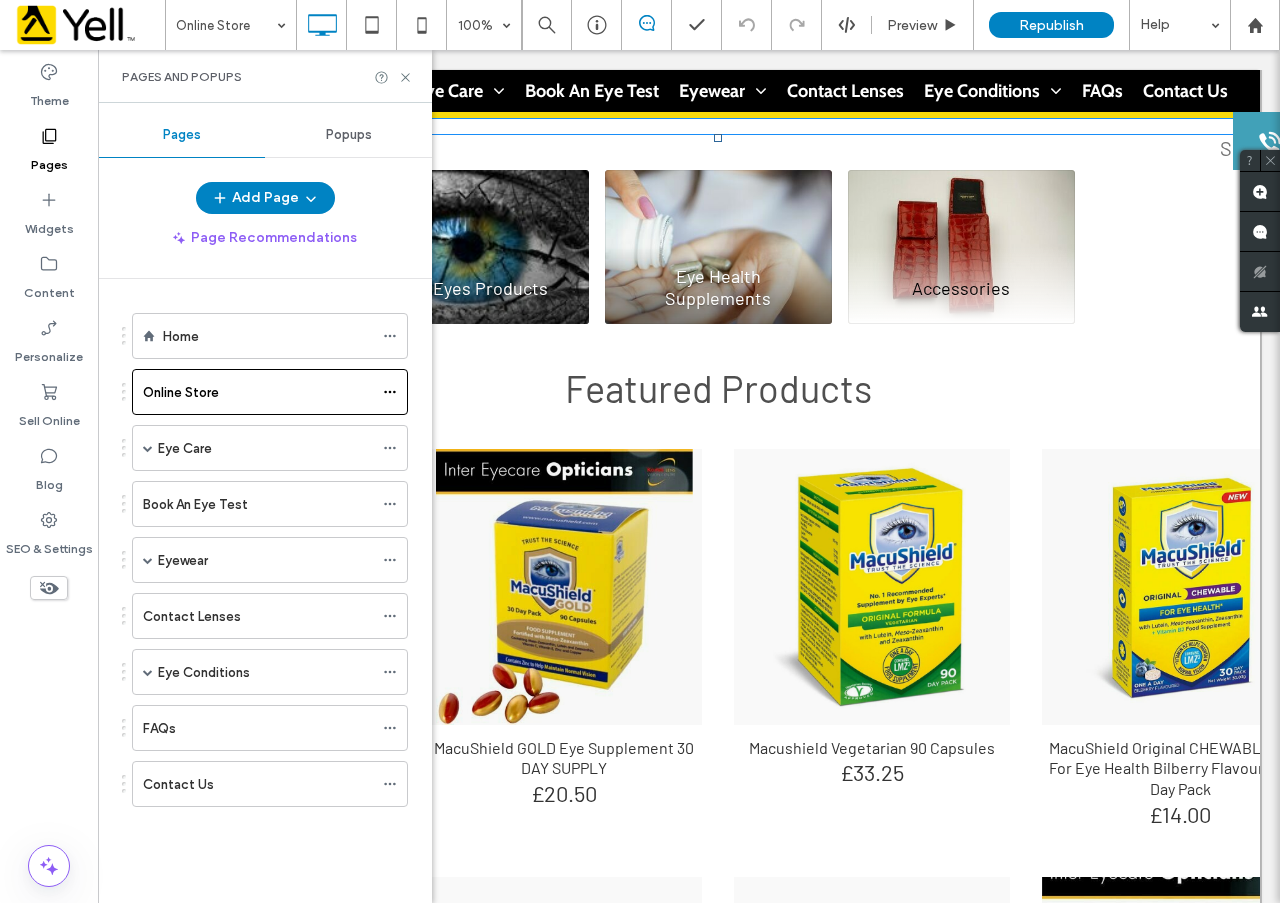 click at bounding box center [718, 1738] 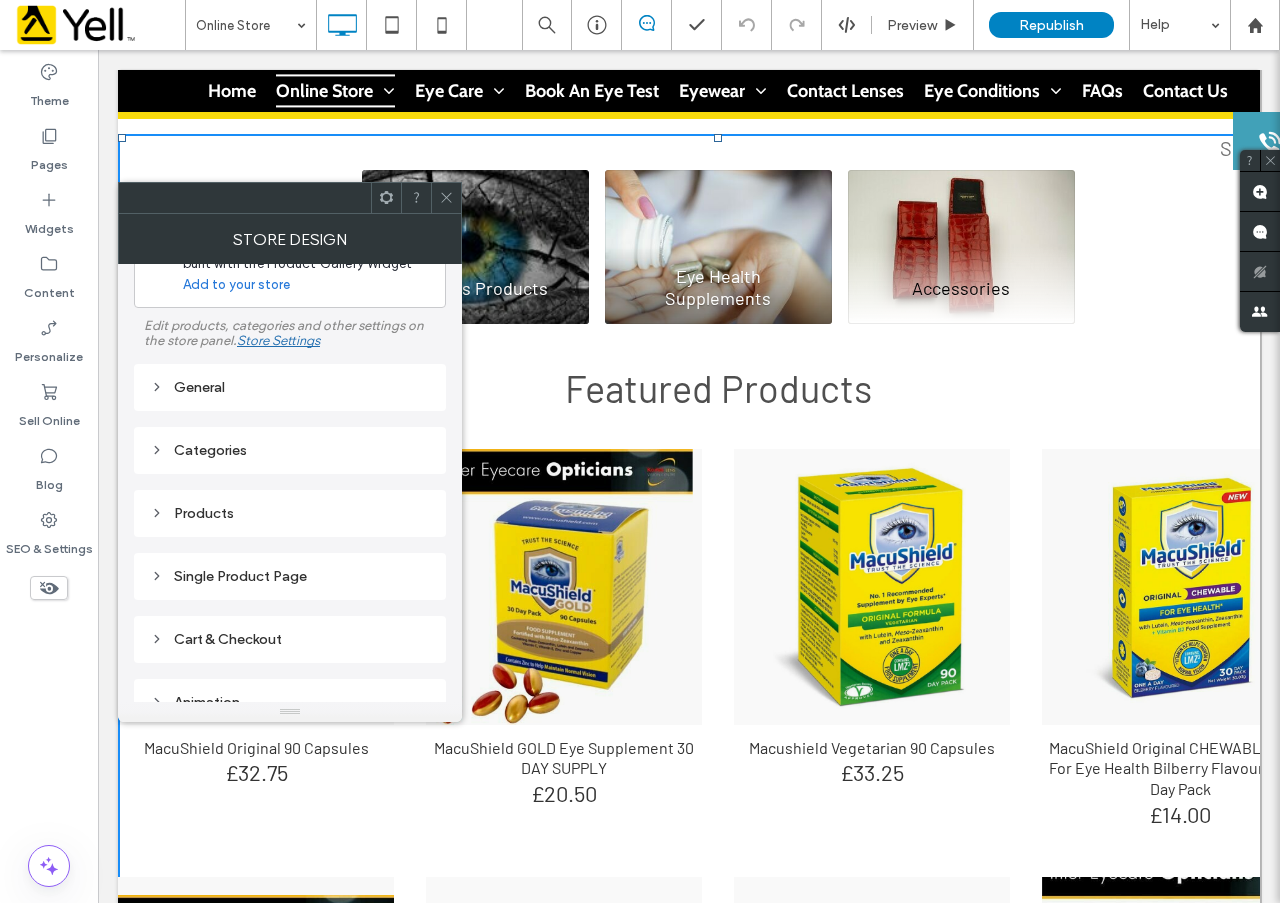 scroll, scrollTop: 100, scrollLeft: 0, axis: vertical 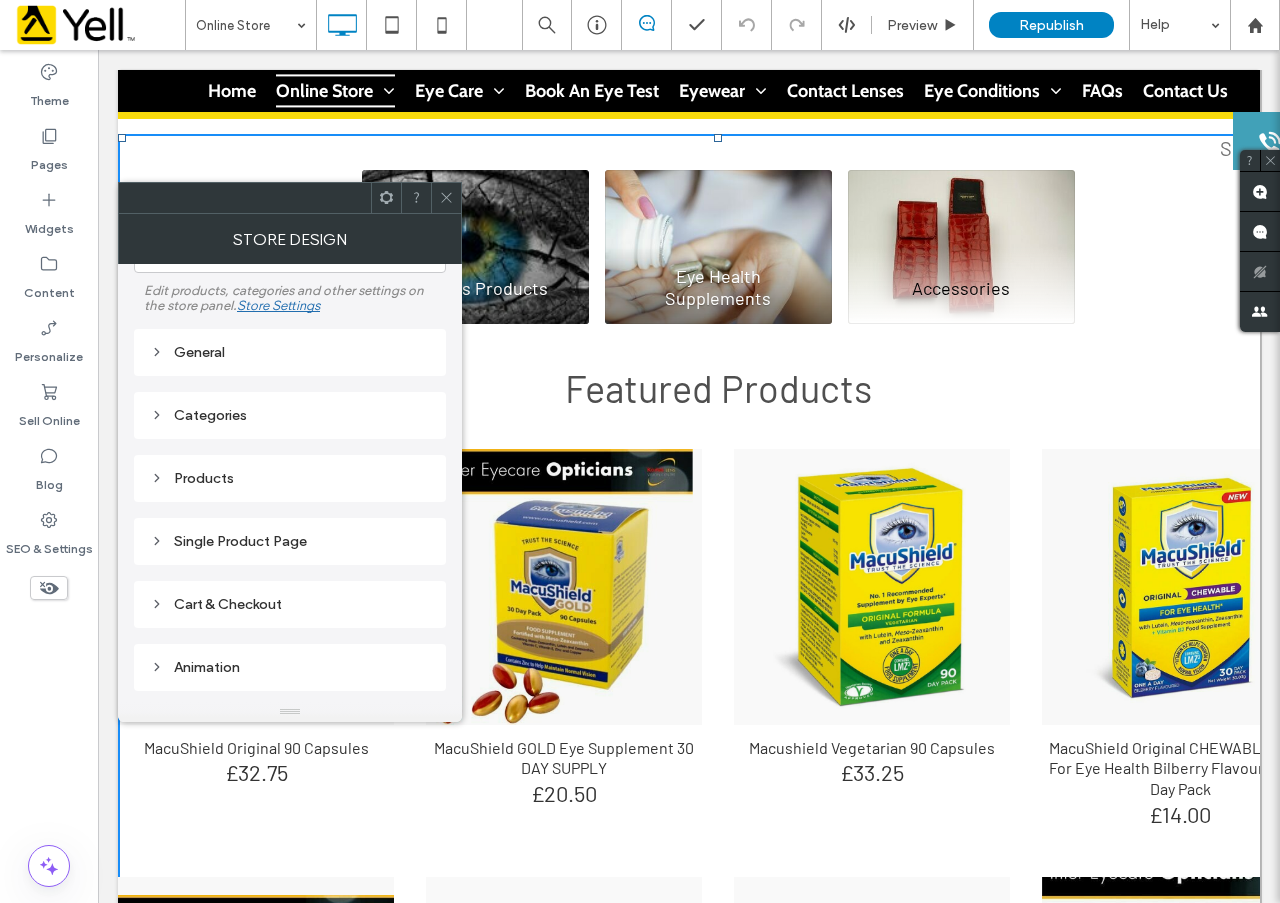 click on "Cart & Checkout" at bounding box center (290, 604) 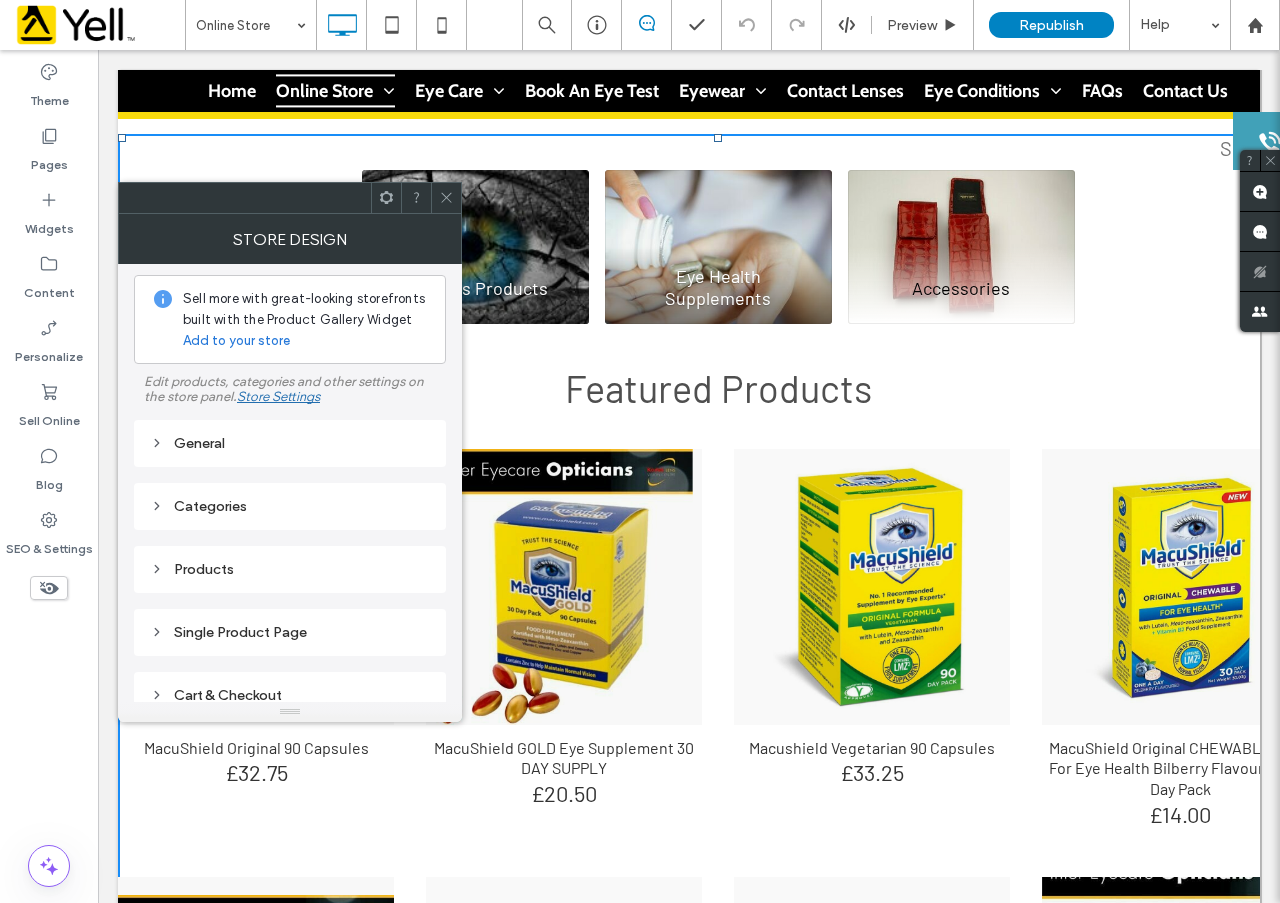 scroll, scrollTop: 0, scrollLeft: 0, axis: both 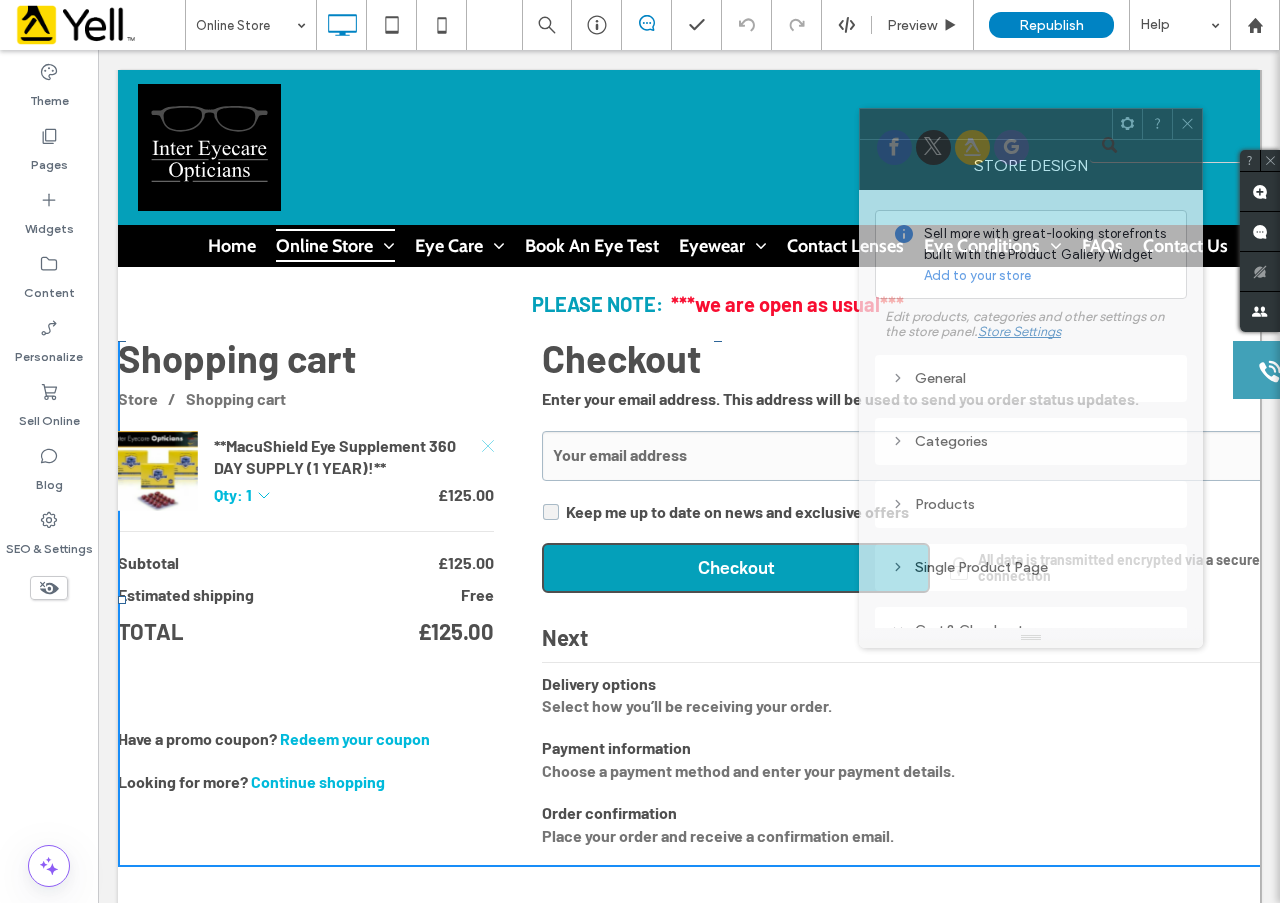drag, startPoint x: 319, startPoint y: 202, endPoint x: 1061, endPoint y: 128, distance: 745.6809 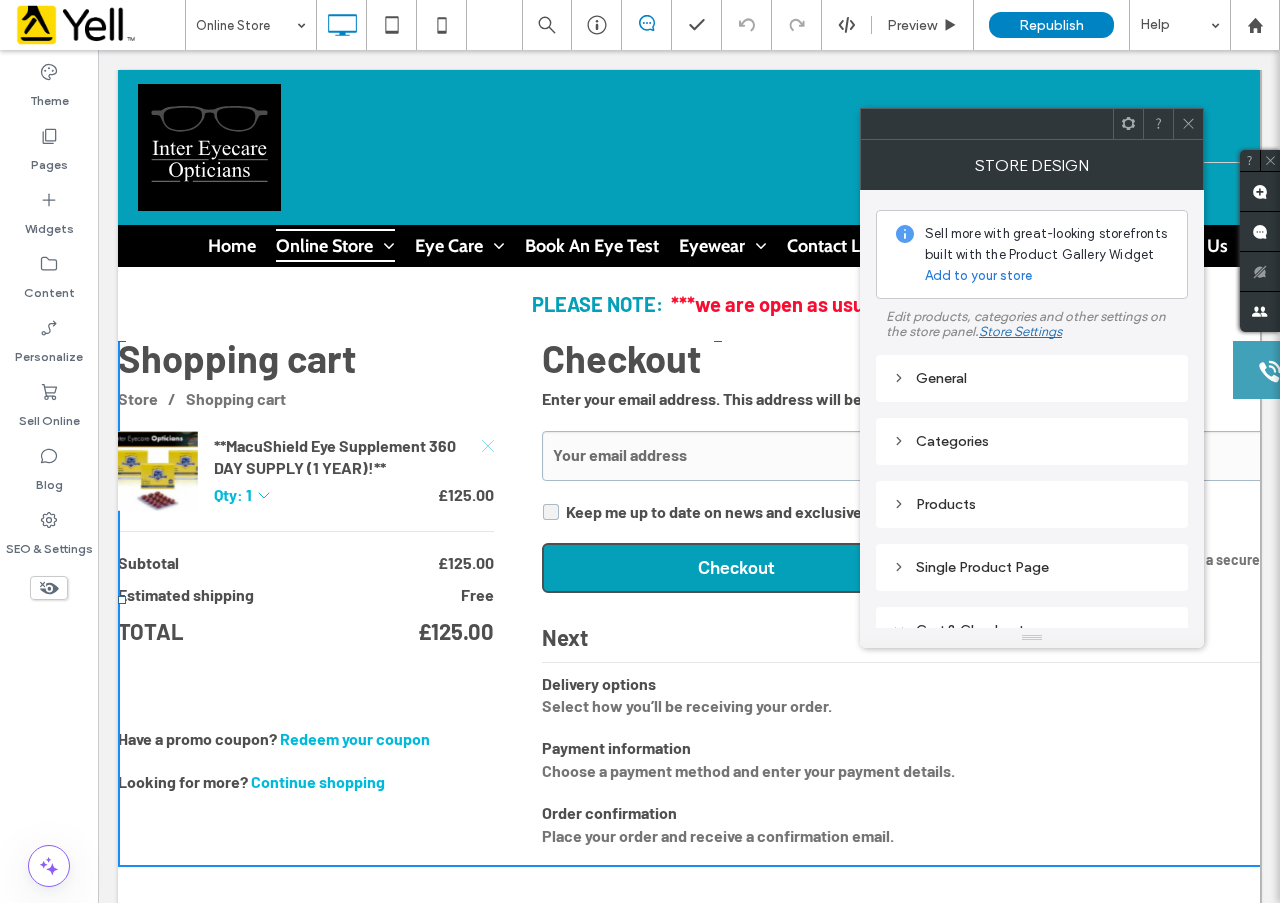 click on "Shopping cart Store / Shopping cart **MacuShield Eye Supplement 360 DAY SUPPLY (1 YEAR)!** Qty: 1 * * * * * * * * * ** ** ** ** ** ** ** ** ** ** ** Please choose £125.00 1 item   £125.00 Subtotal £125.00 Estimated shipping Free Total £125.00  (£125.00) Have a promo coupon?   Redeem your coupon     Enter your coupon code Apply Cancel Looking for more?   Continue shopping" at bounding box center [306, 563] 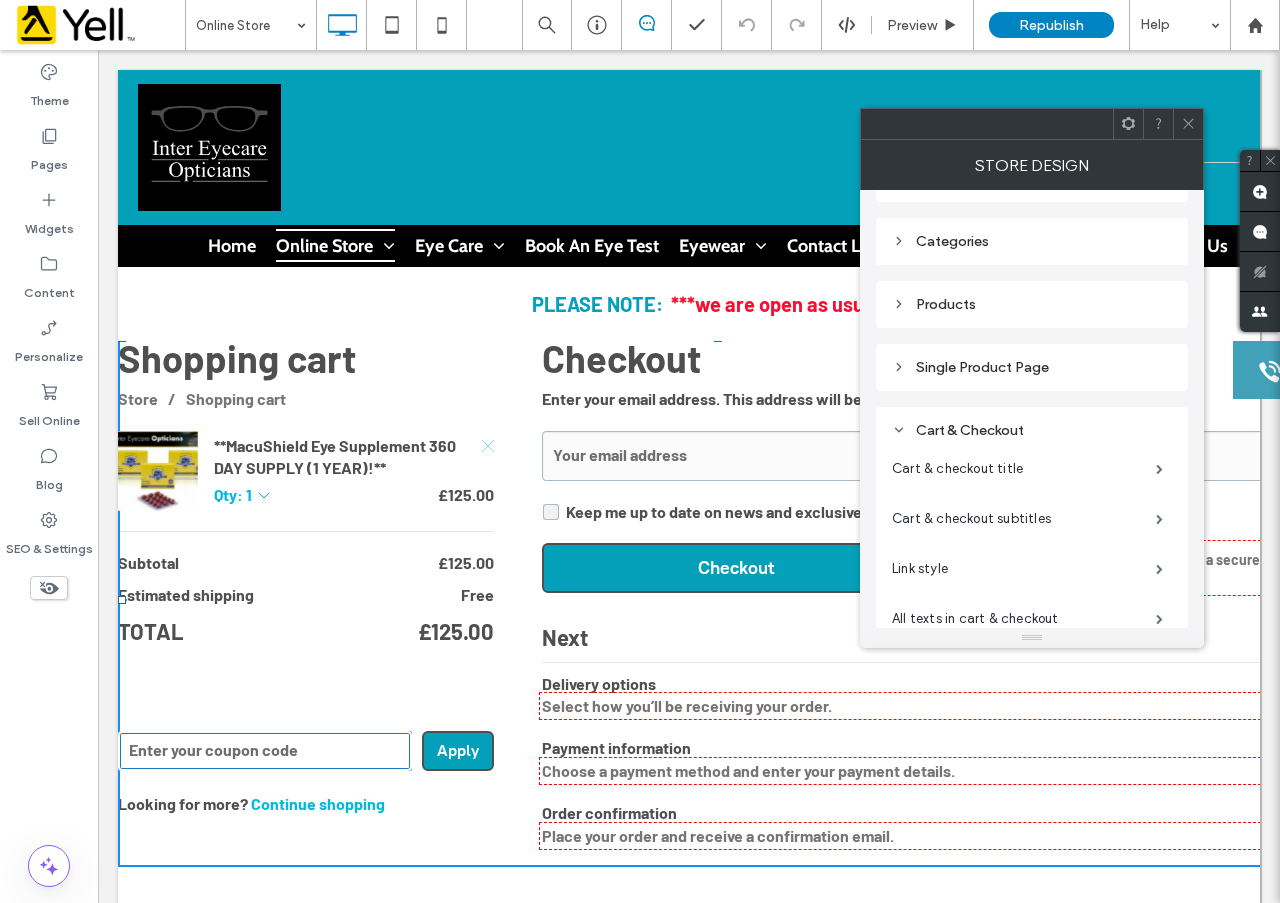 scroll, scrollTop: 300, scrollLeft: 0, axis: vertical 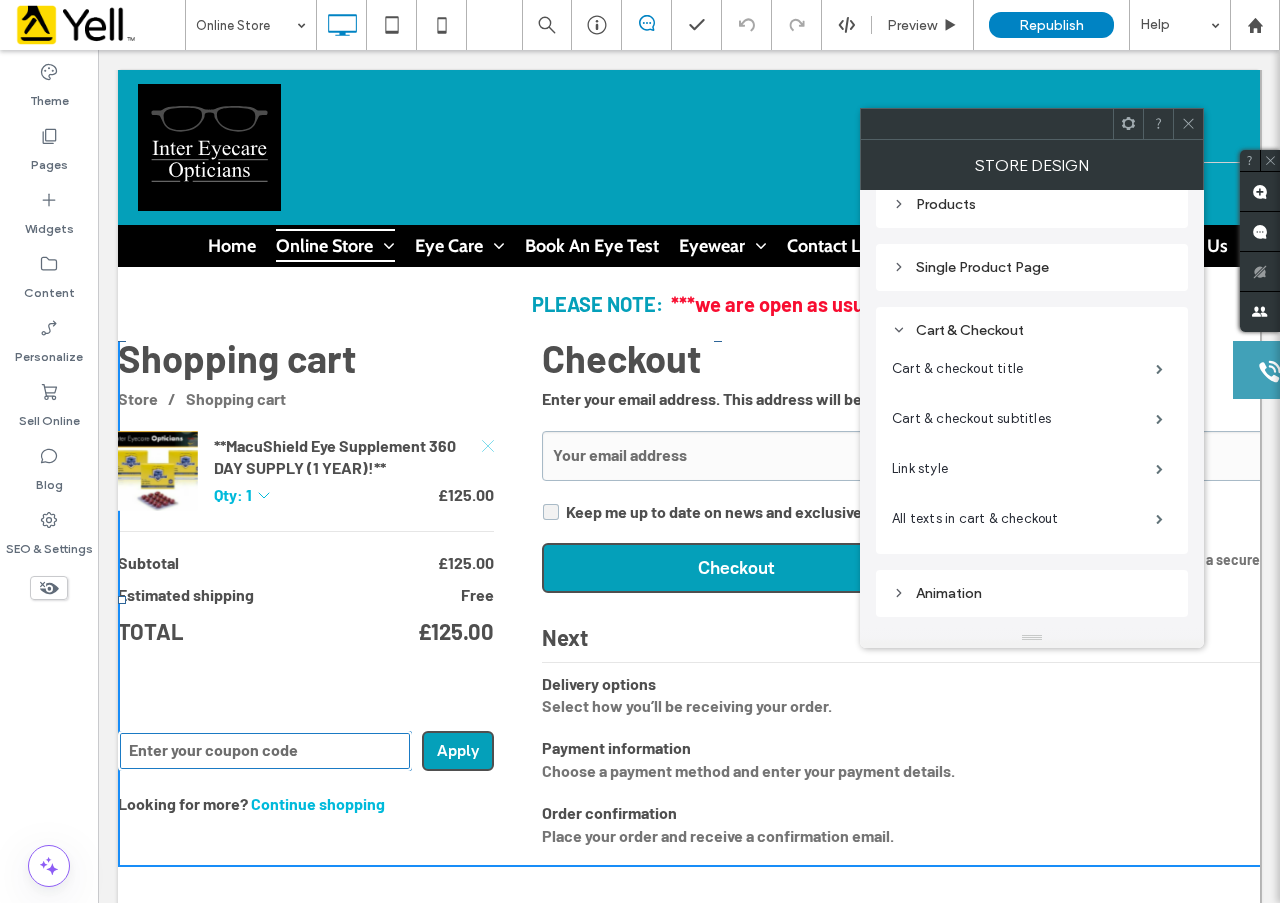 click on "Have a promo coupon?   Redeem your coupon     Enter your coupon code Apply Cancel" at bounding box center (306, 750) 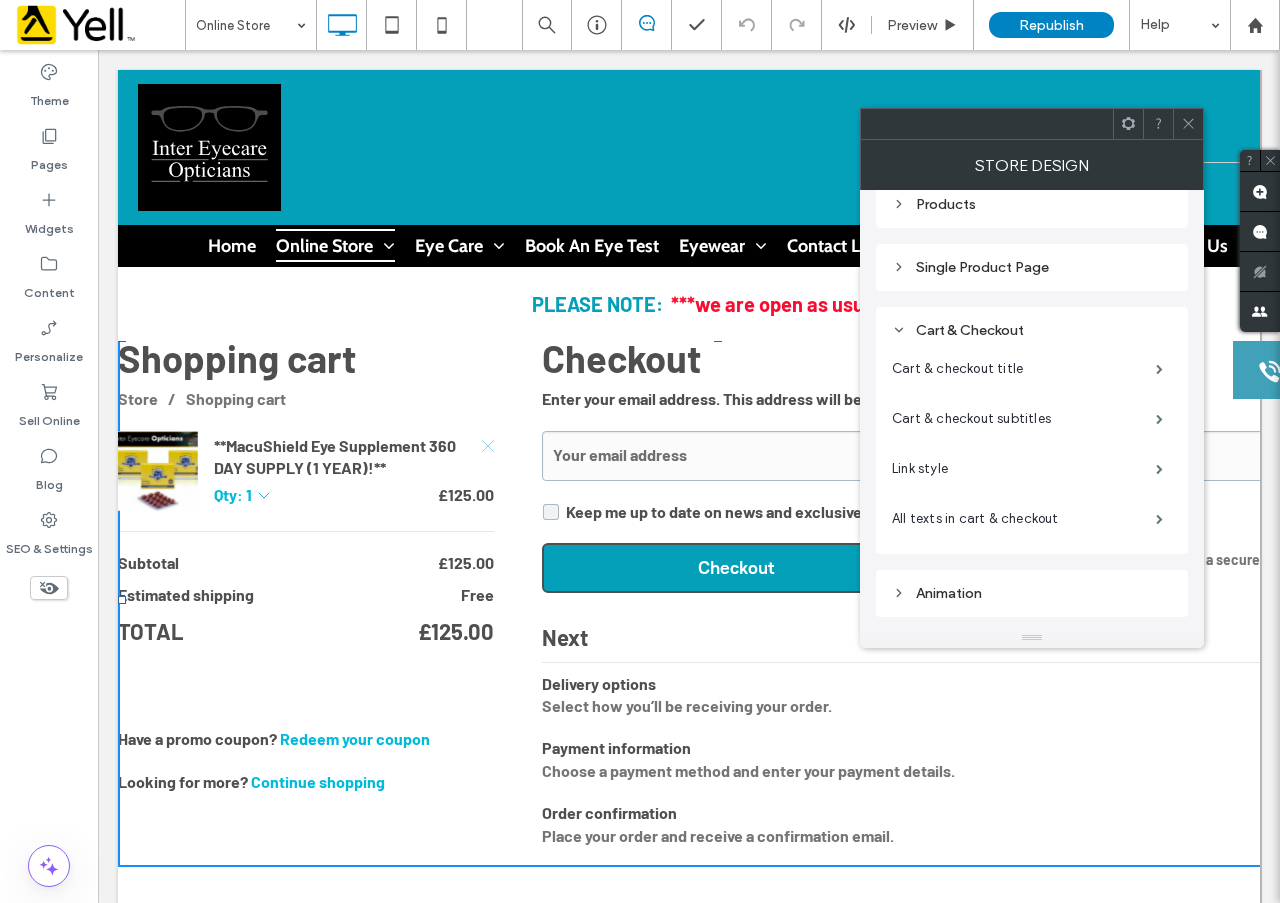 click on "Choose a payment method and enter your payment details." at bounding box center (930, 771) 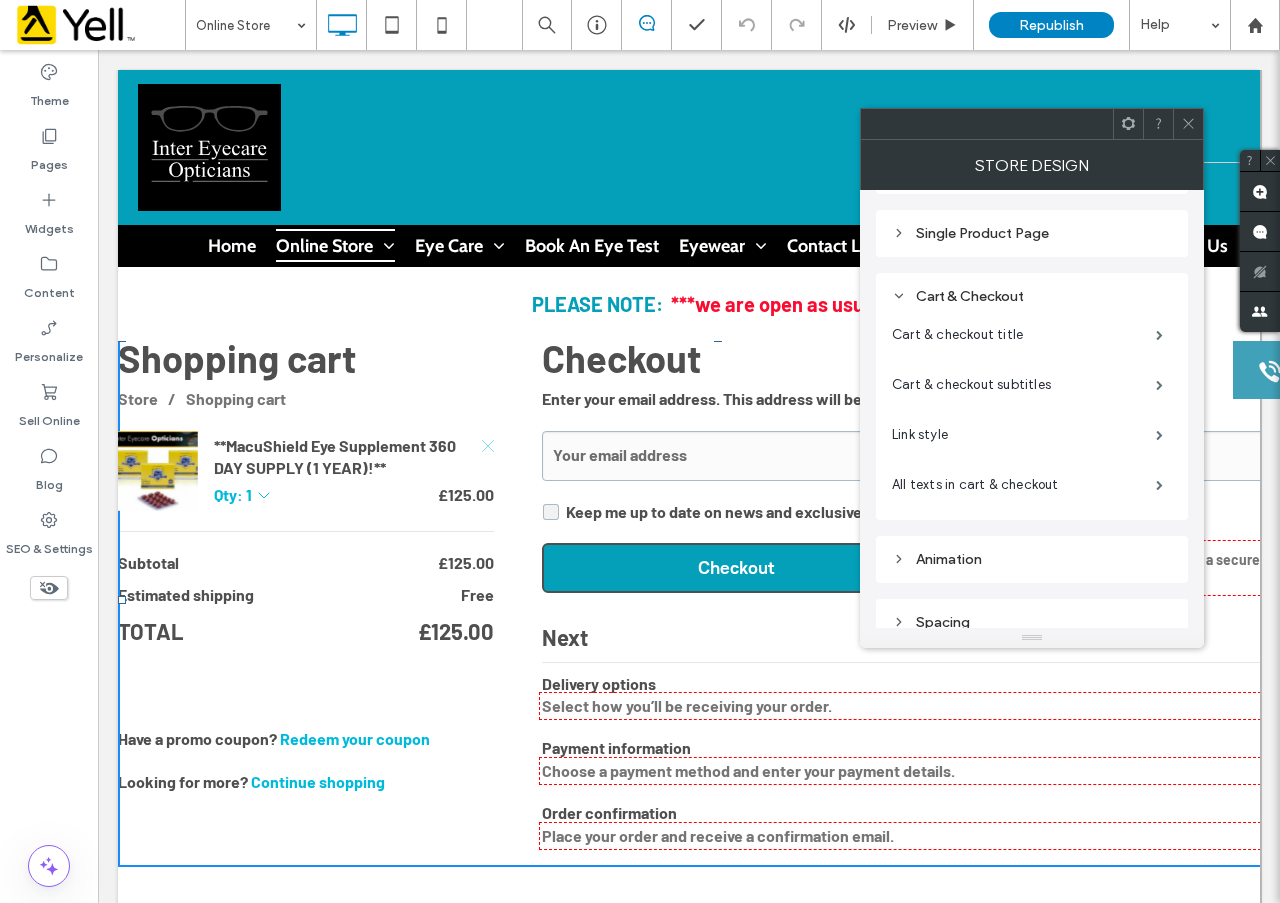scroll, scrollTop: 352, scrollLeft: 0, axis: vertical 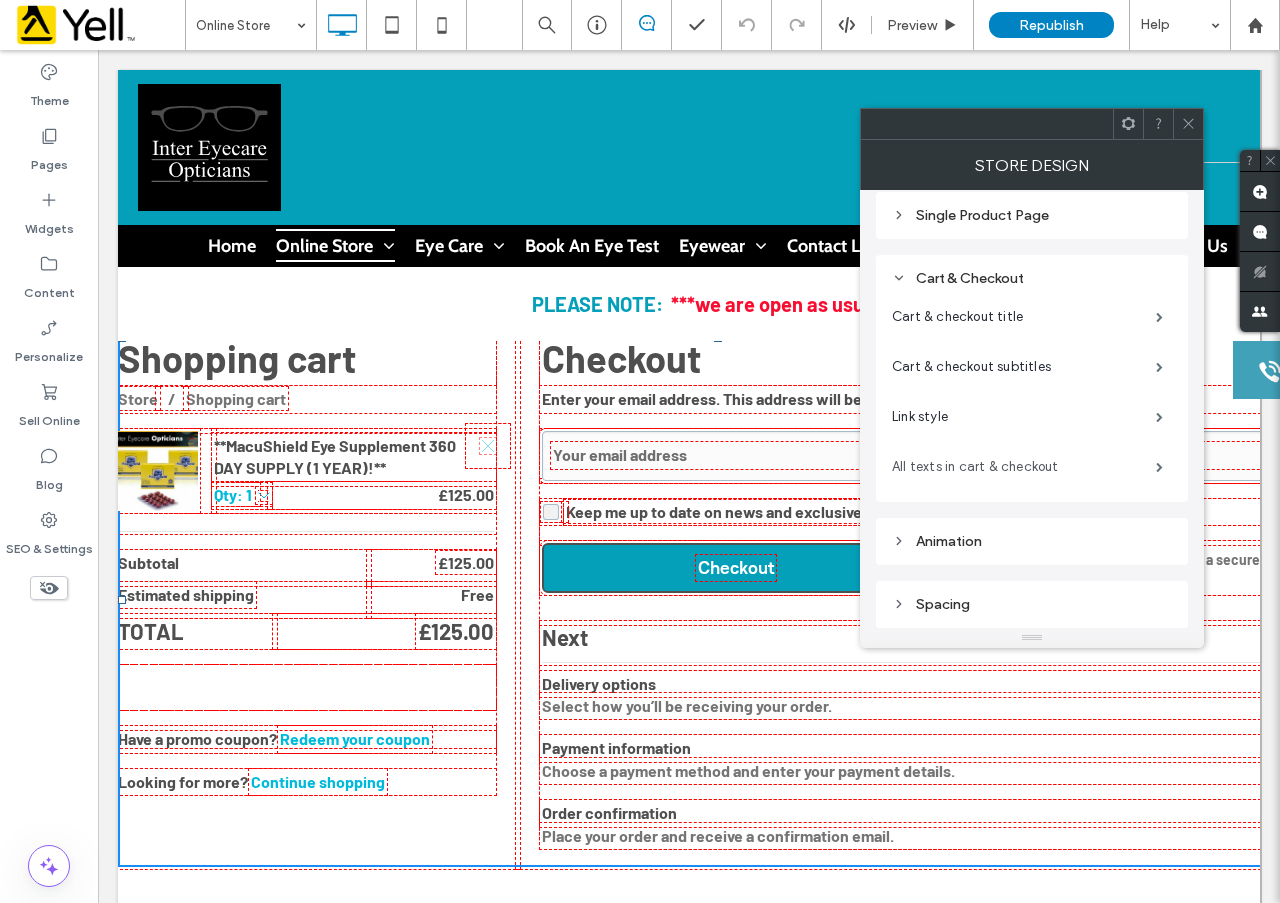 click on "All texts in cart & checkout" at bounding box center (1024, 467) 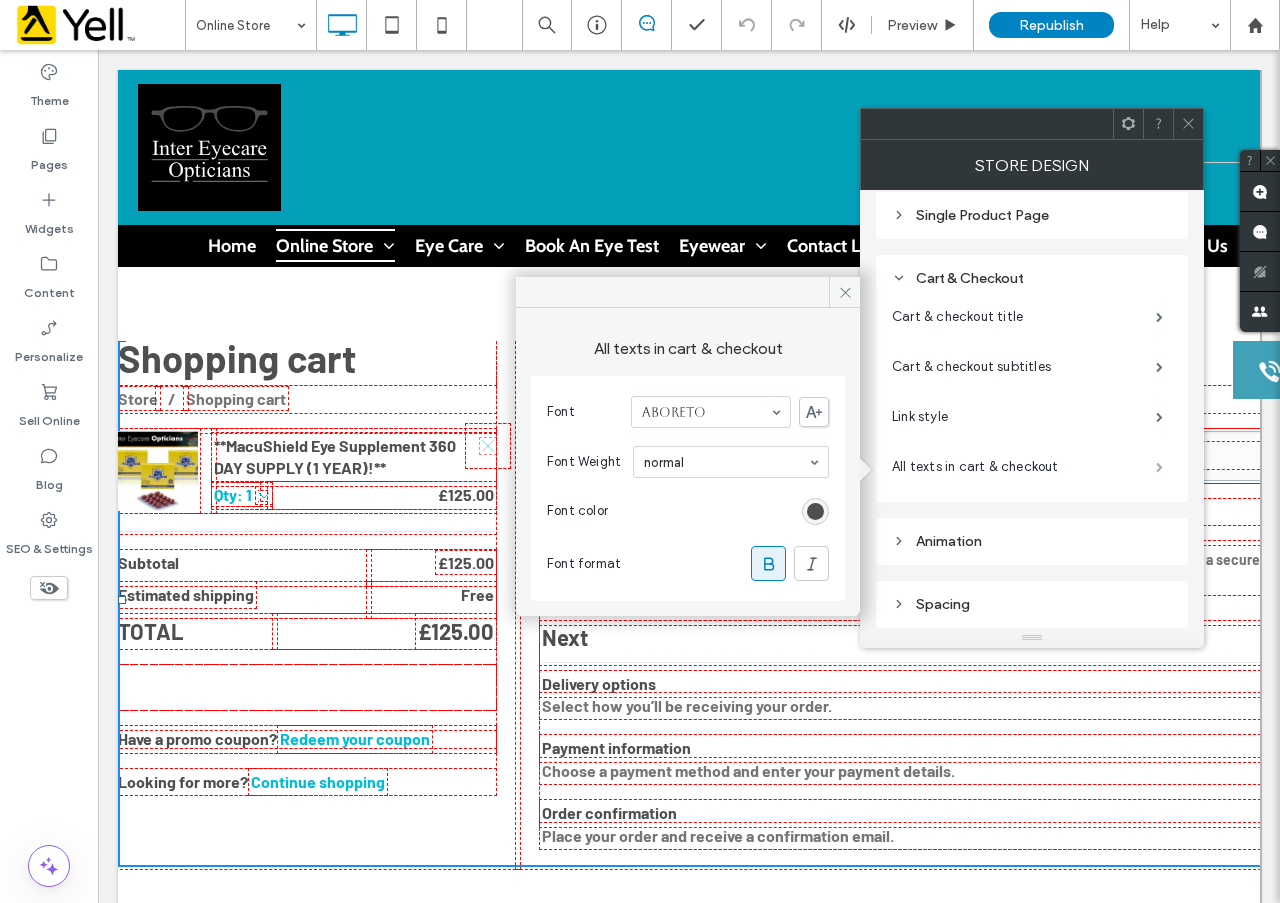 click at bounding box center (1159, 467) 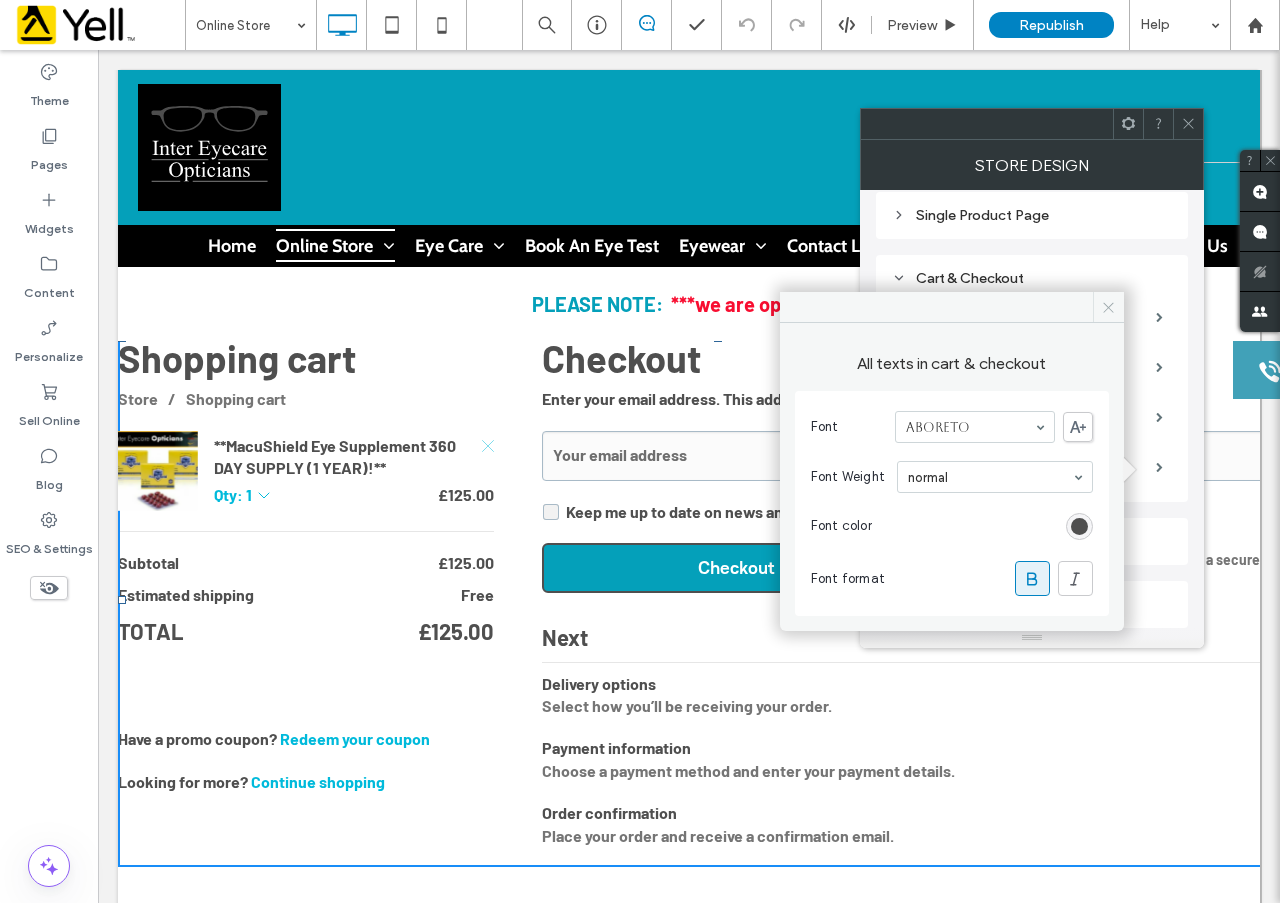 click 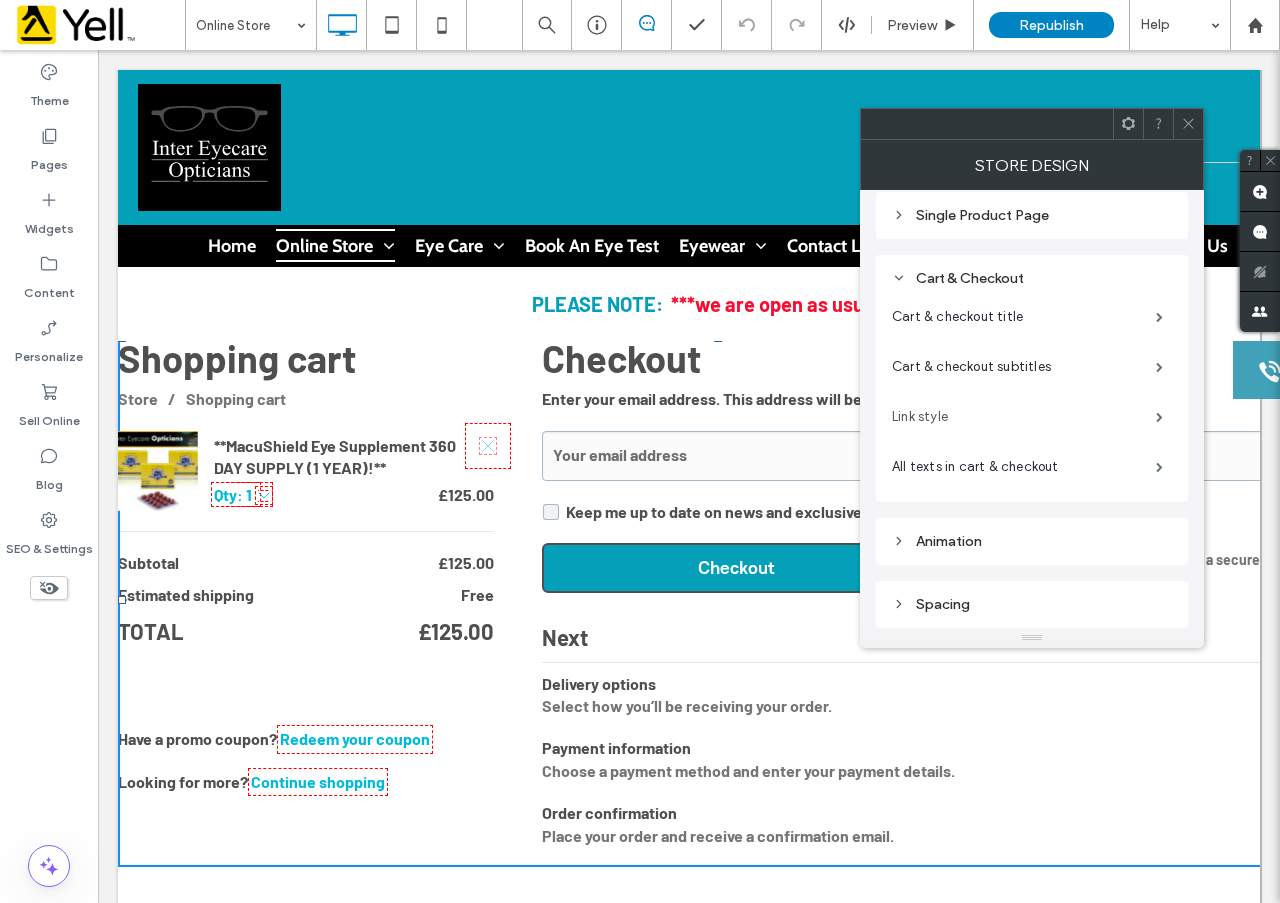 click on "Link style" at bounding box center (1024, 417) 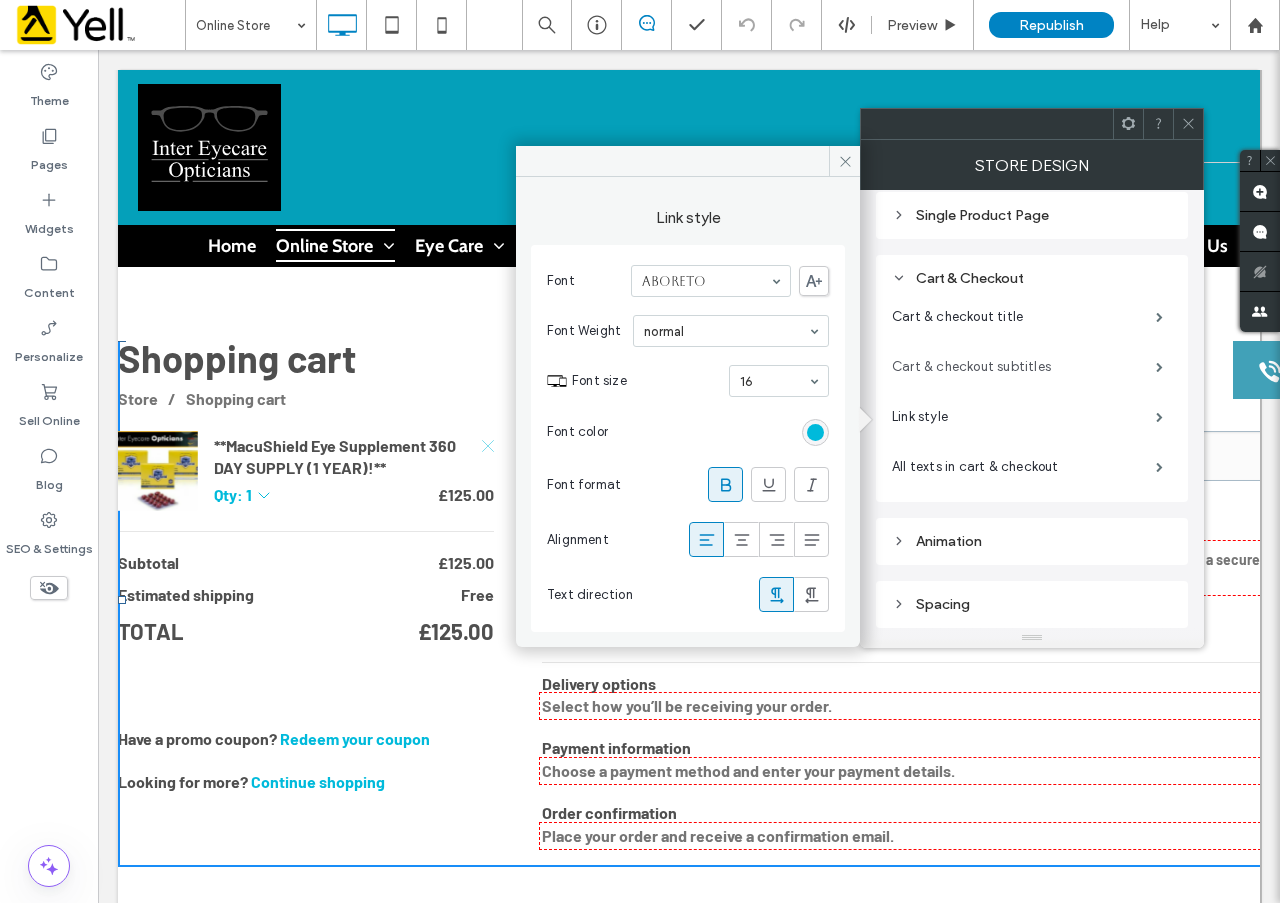 click on "Cart & checkout subtitles" at bounding box center [1024, 367] 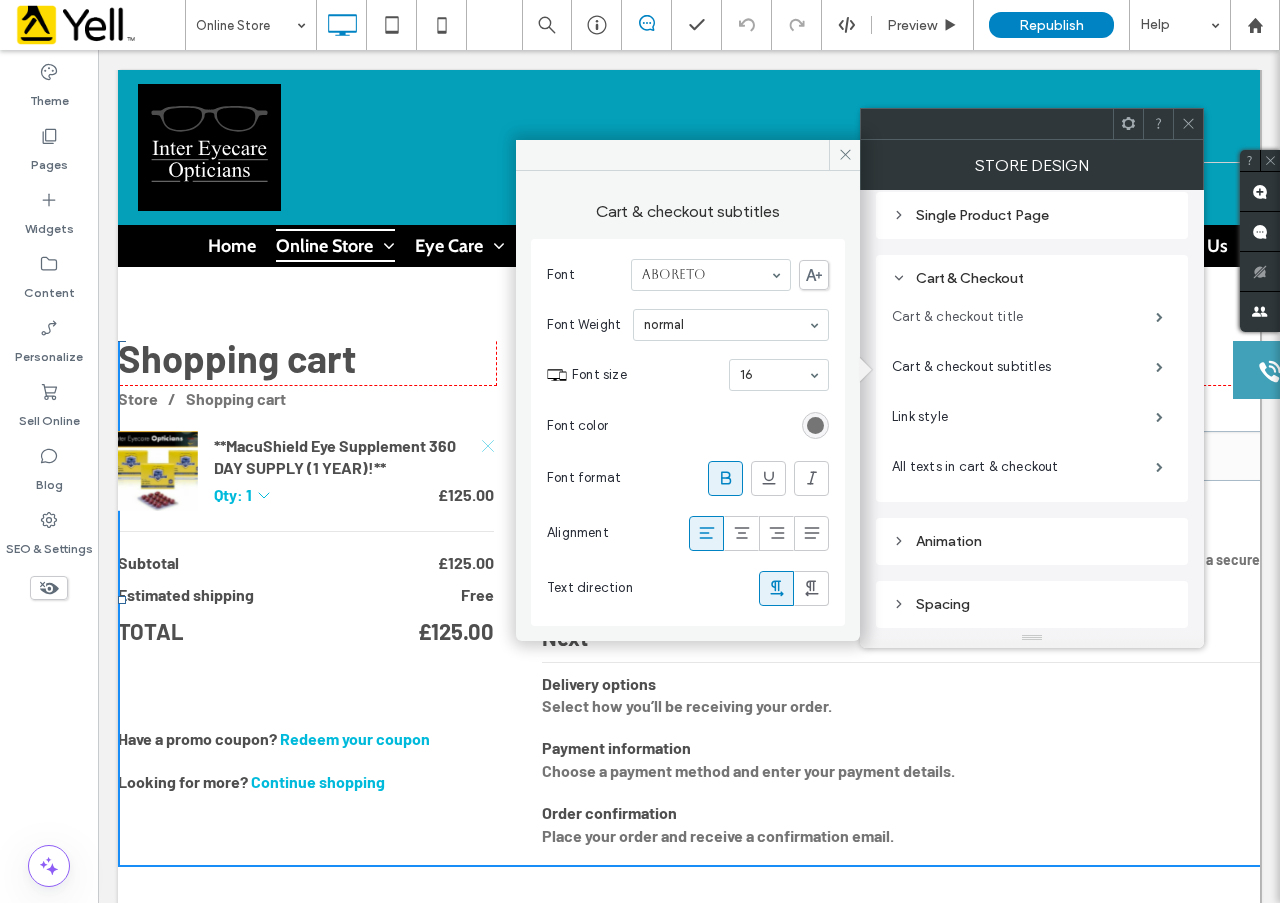 click on "Cart & checkout title" at bounding box center [1024, 317] 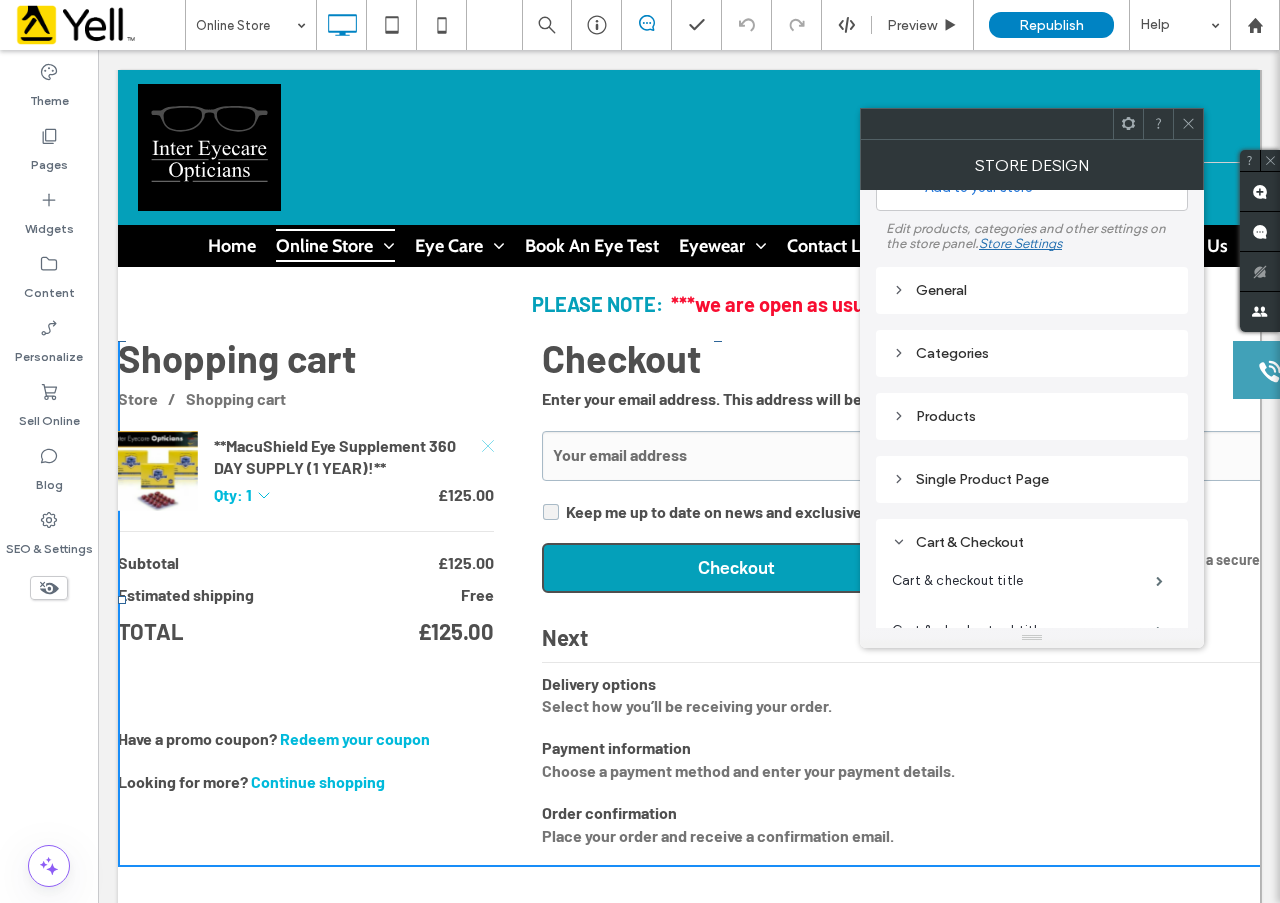 scroll, scrollTop: 52, scrollLeft: 0, axis: vertical 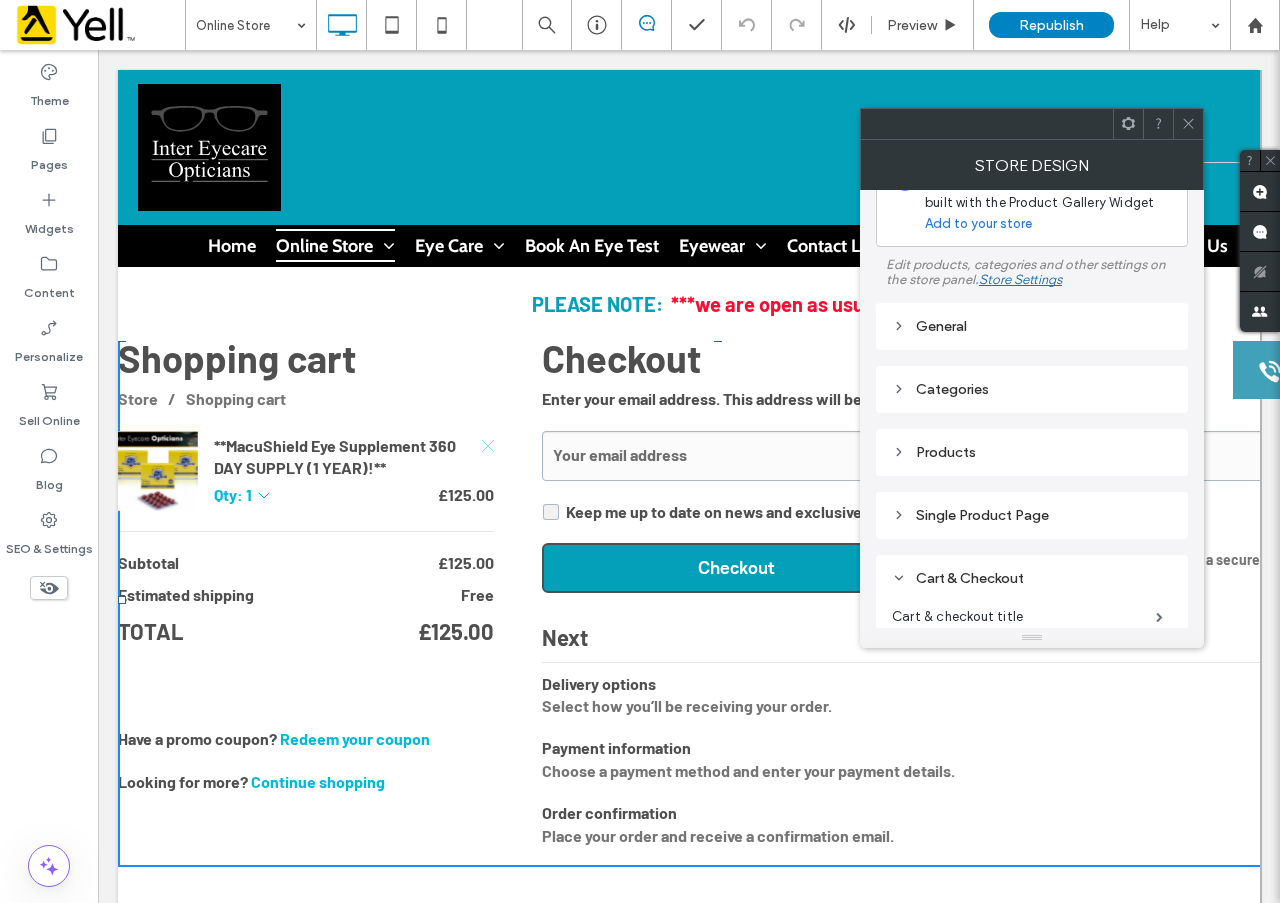 click on "General" at bounding box center (1032, 326) 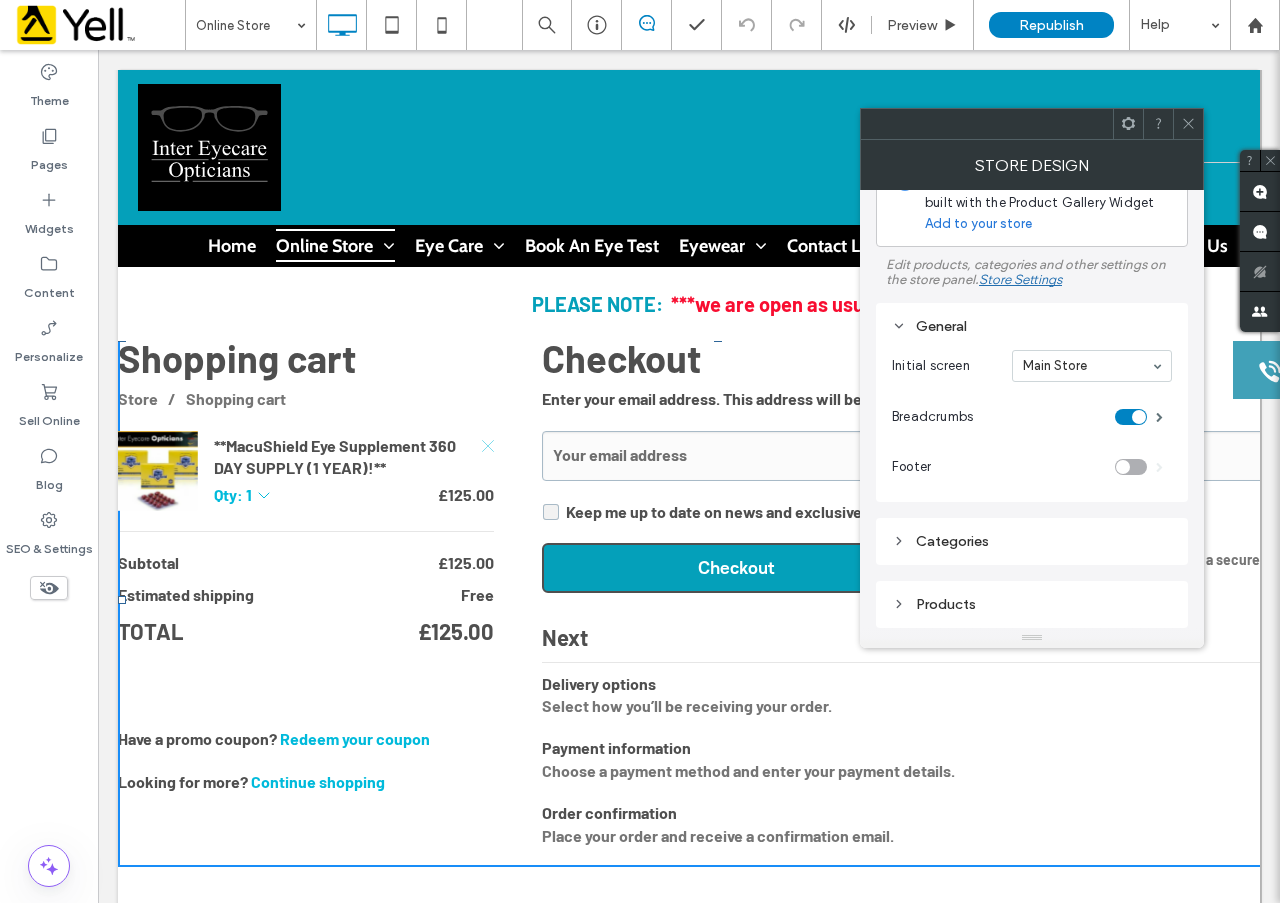 click on "Categories" at bounding box center [1032, 541] 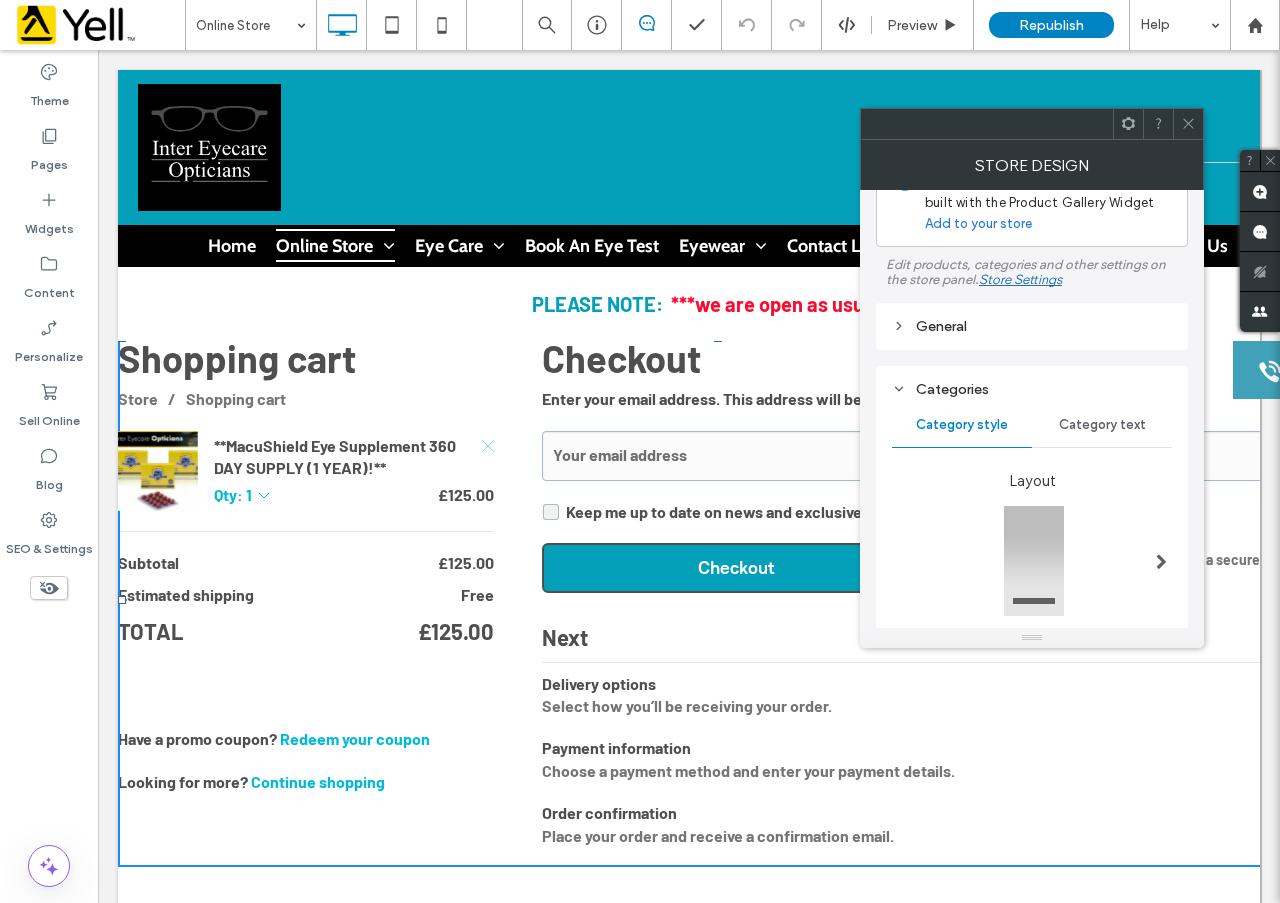 scroll, scrollTop: 0, scrollLeft: 0, axis: both 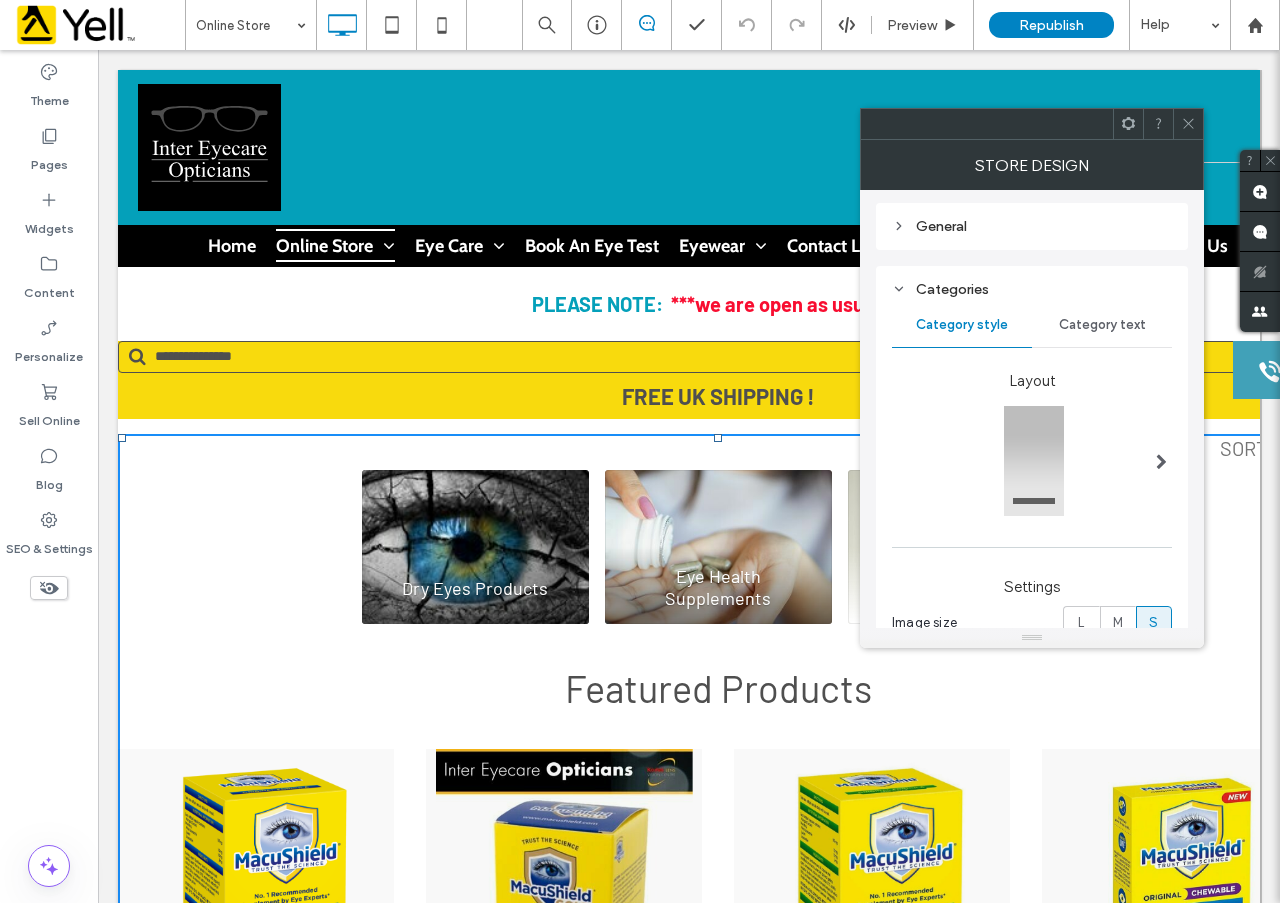 click on "Category text" at bounding box center [1102, 325] 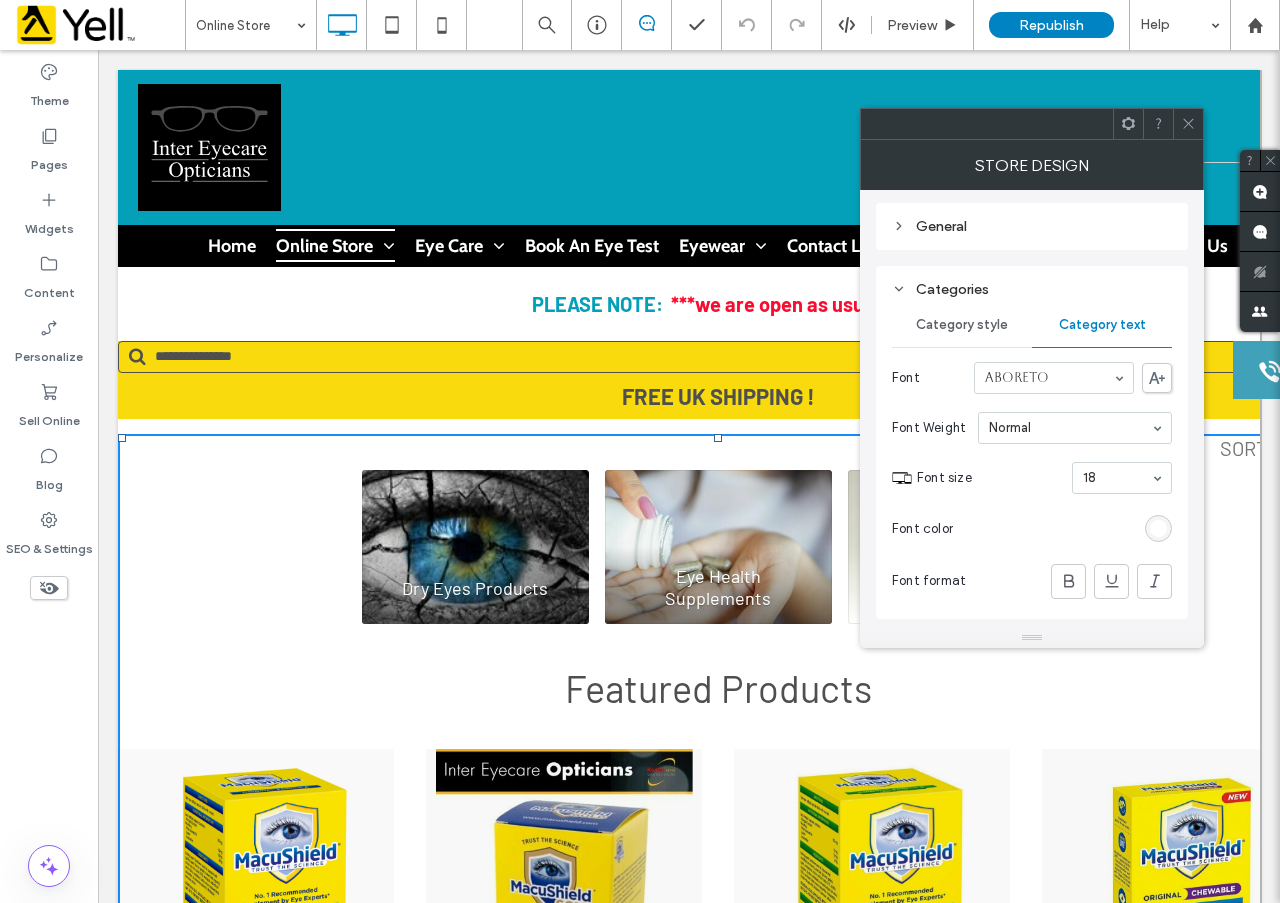 click 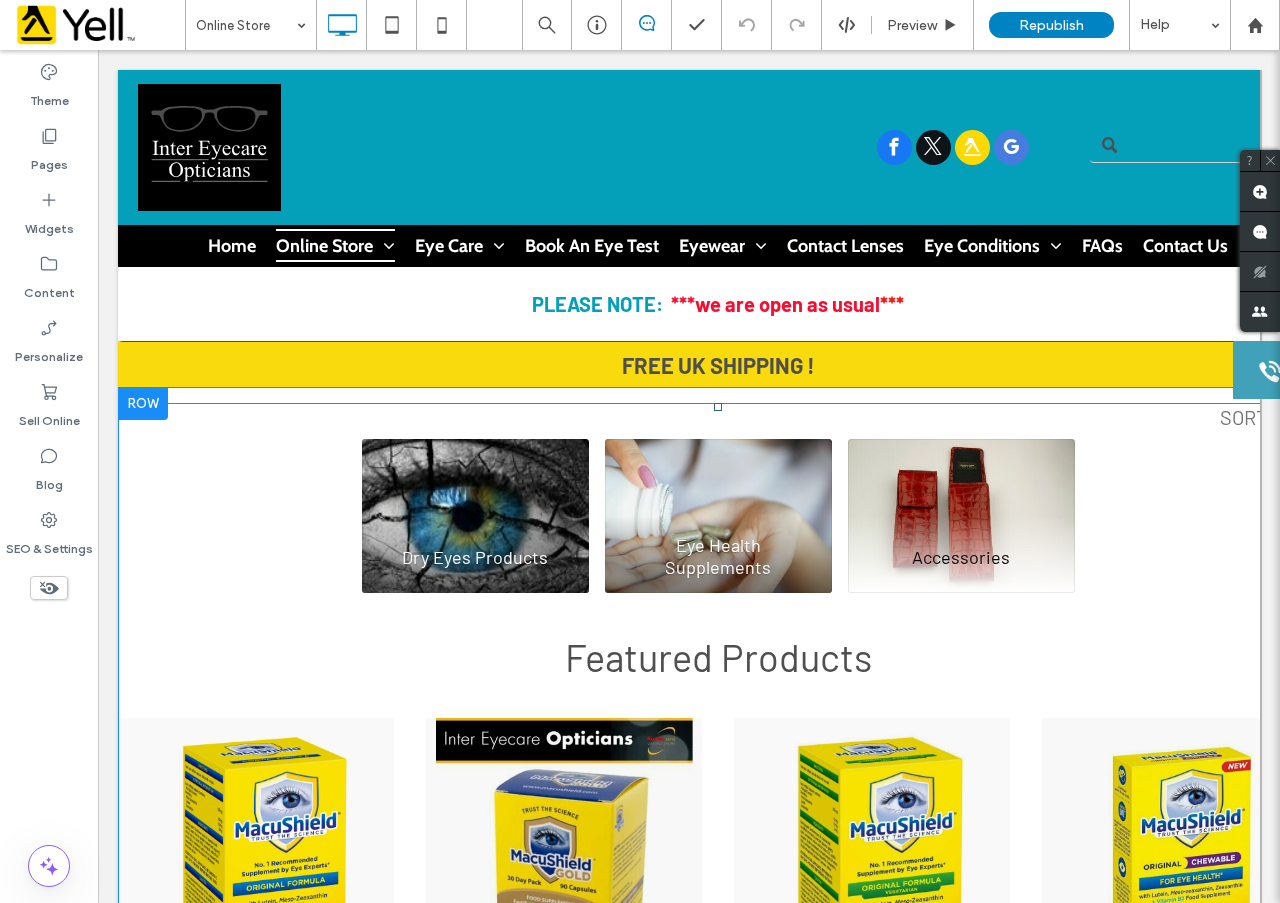 scroll, scrollTop: 0, scrollLeft: 0, axis: both 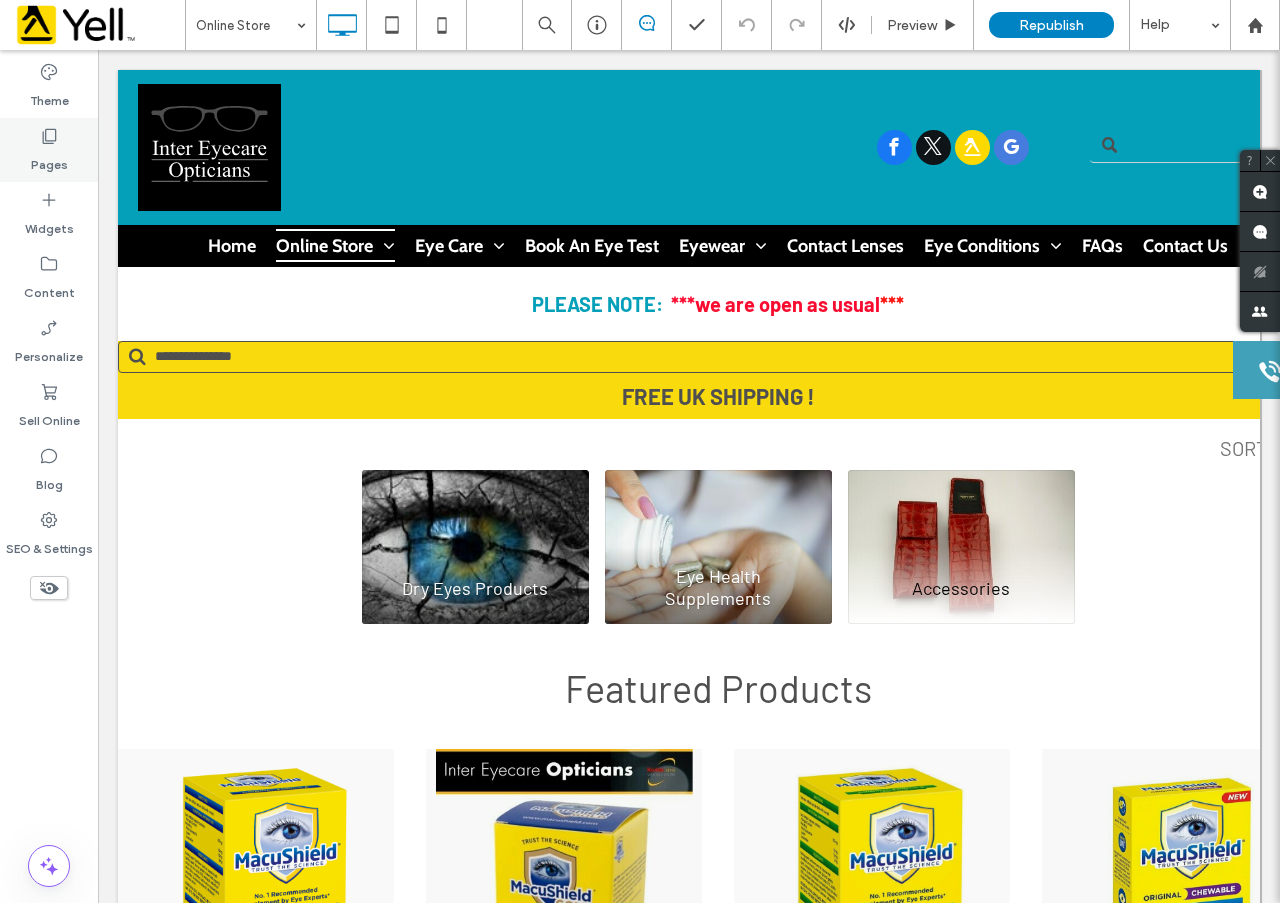 click on "Pages" at bounding box center (49, 160) 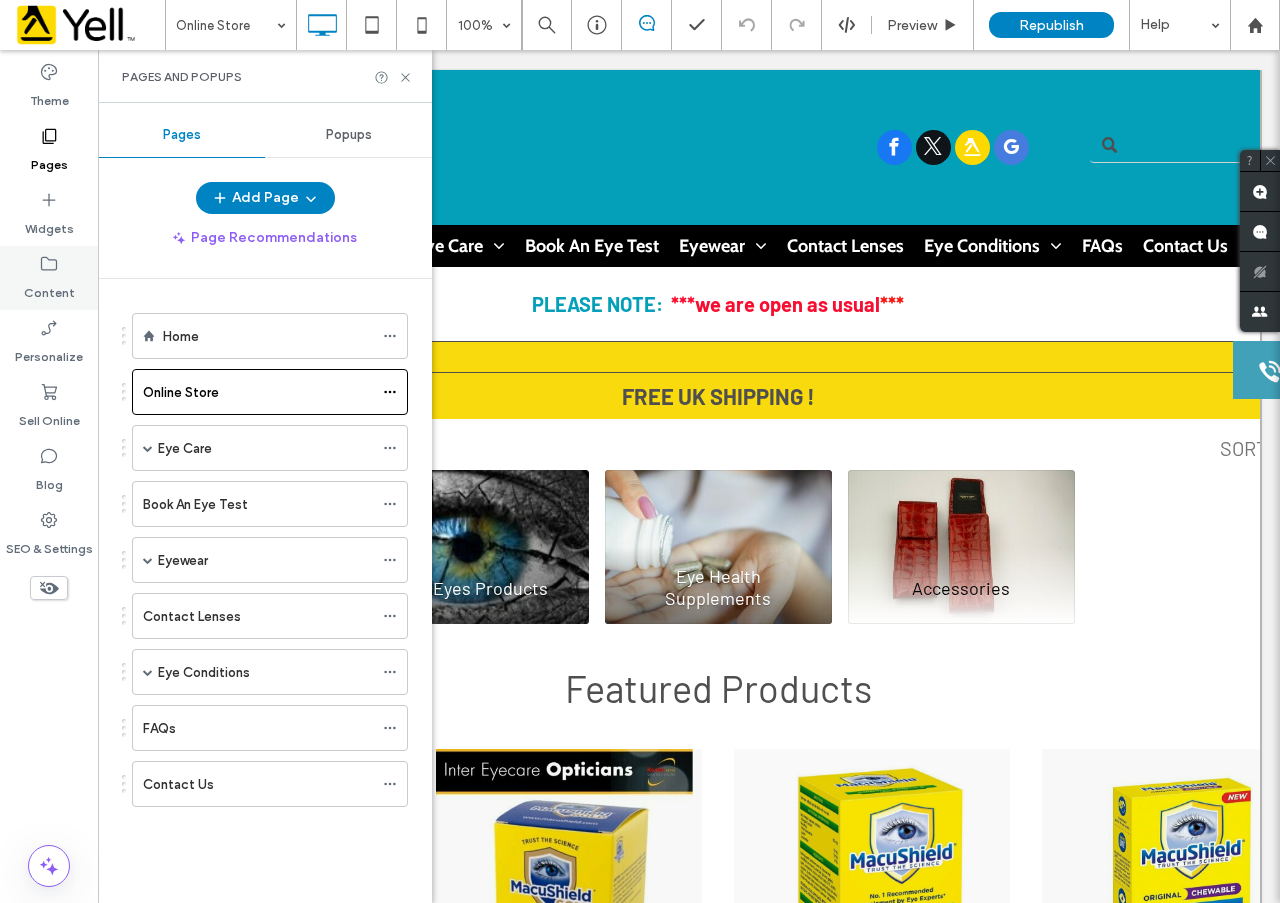 click on "Content" at bounding box center (49, 288) 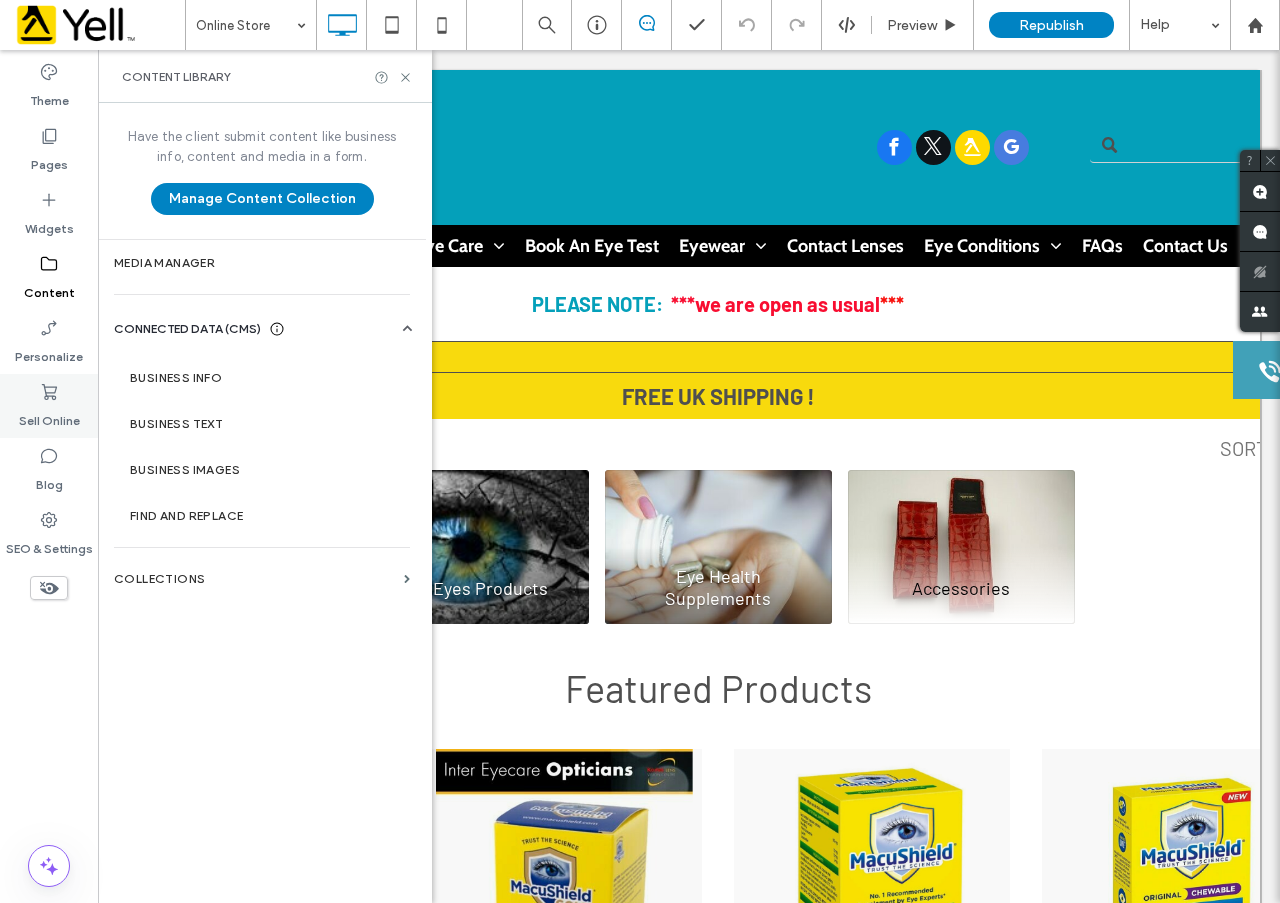 click on "Sell Online" at bounding box center (49, 416) 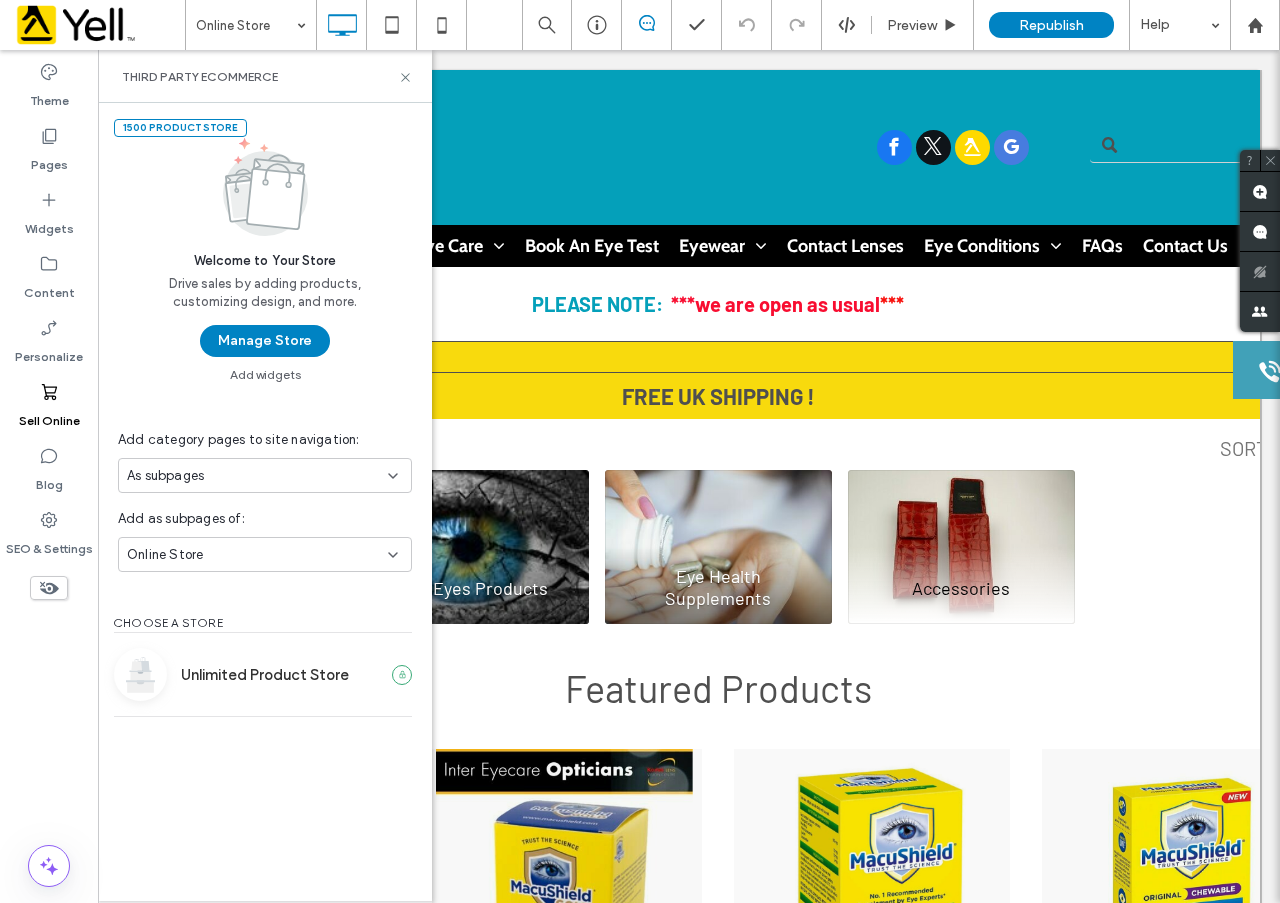 click on "1500 Product Store Welcome to Your Store Drive sales by adding products, customizing design, and more. Manage Store Add widgets Add category pages to site navigation: As subpages Add as subpages of: Online Store CHOOSE A STORE Unlimited Product Store Upgrade" at bounding box center [265, 502] 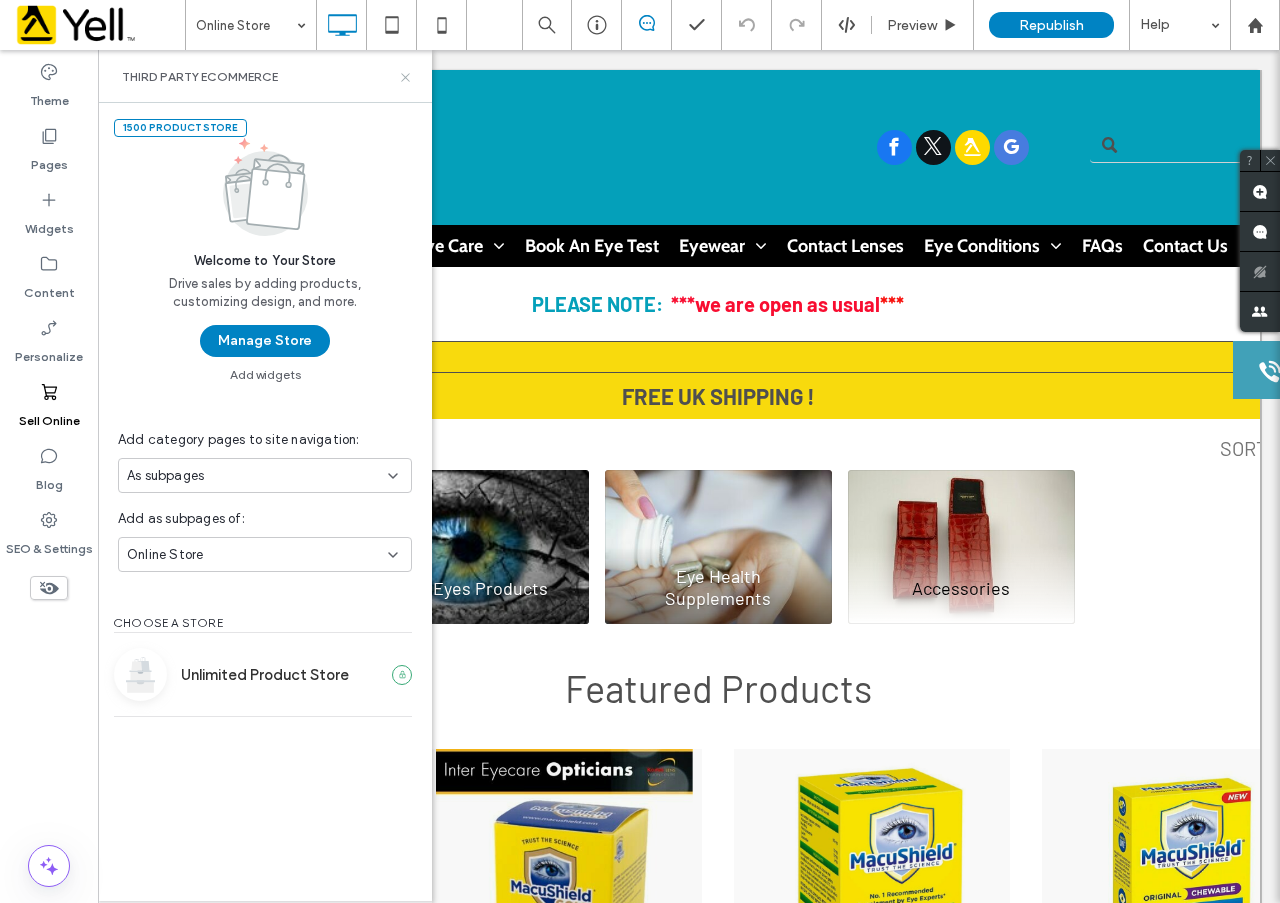click 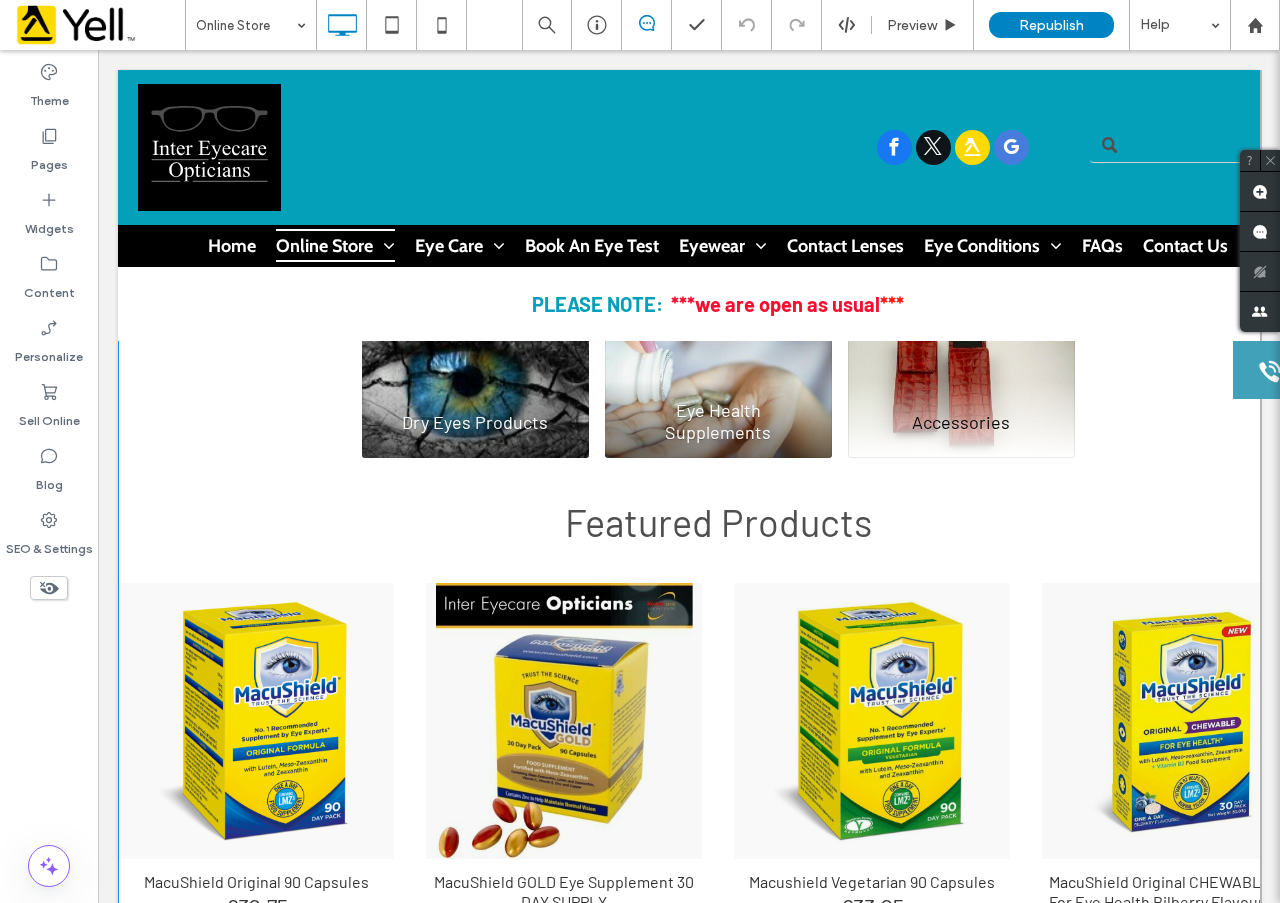scroll, scrollTop: 200, scrollLeft: 0, axis: vertical 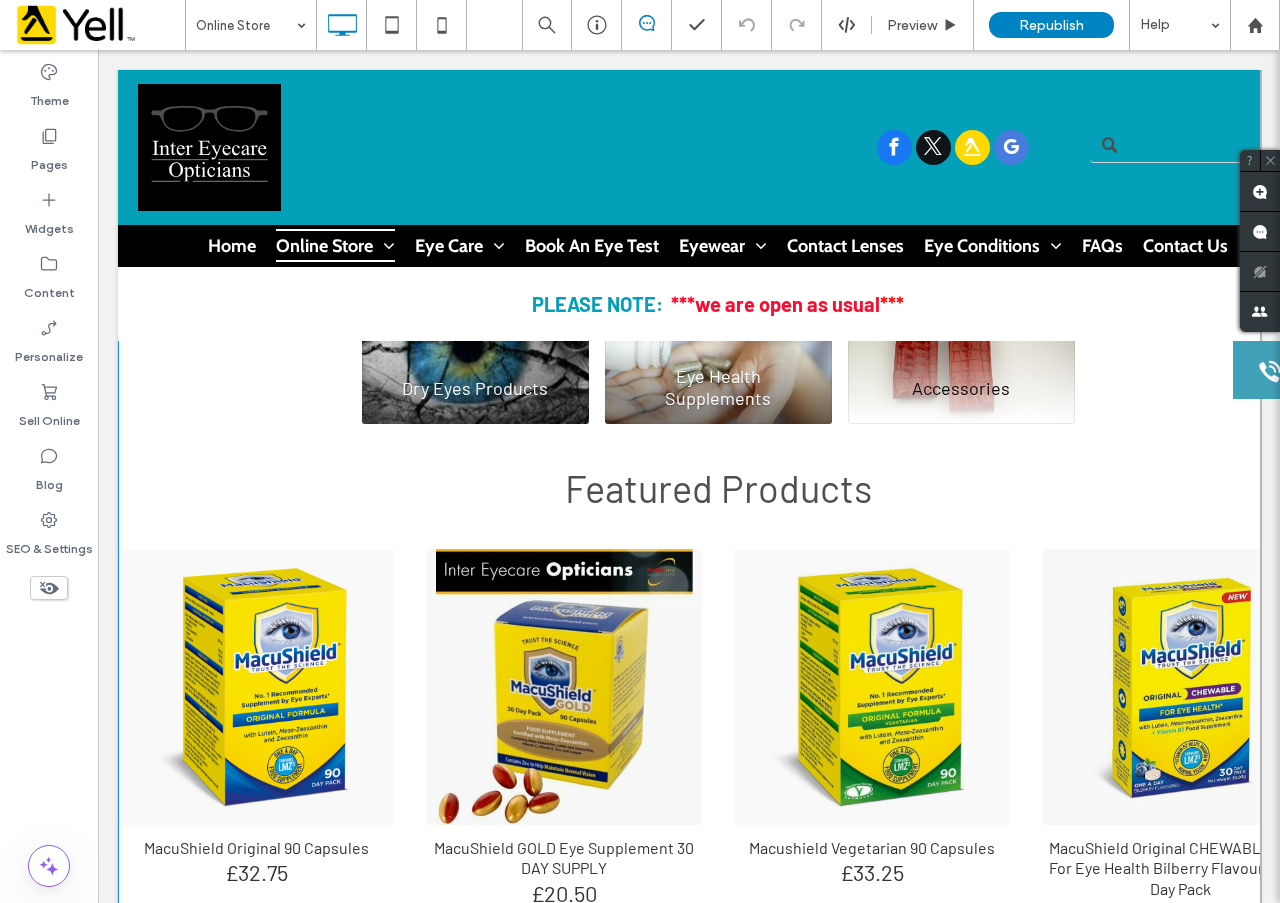 click on "Featured Products" at bounding box center [718, 488] 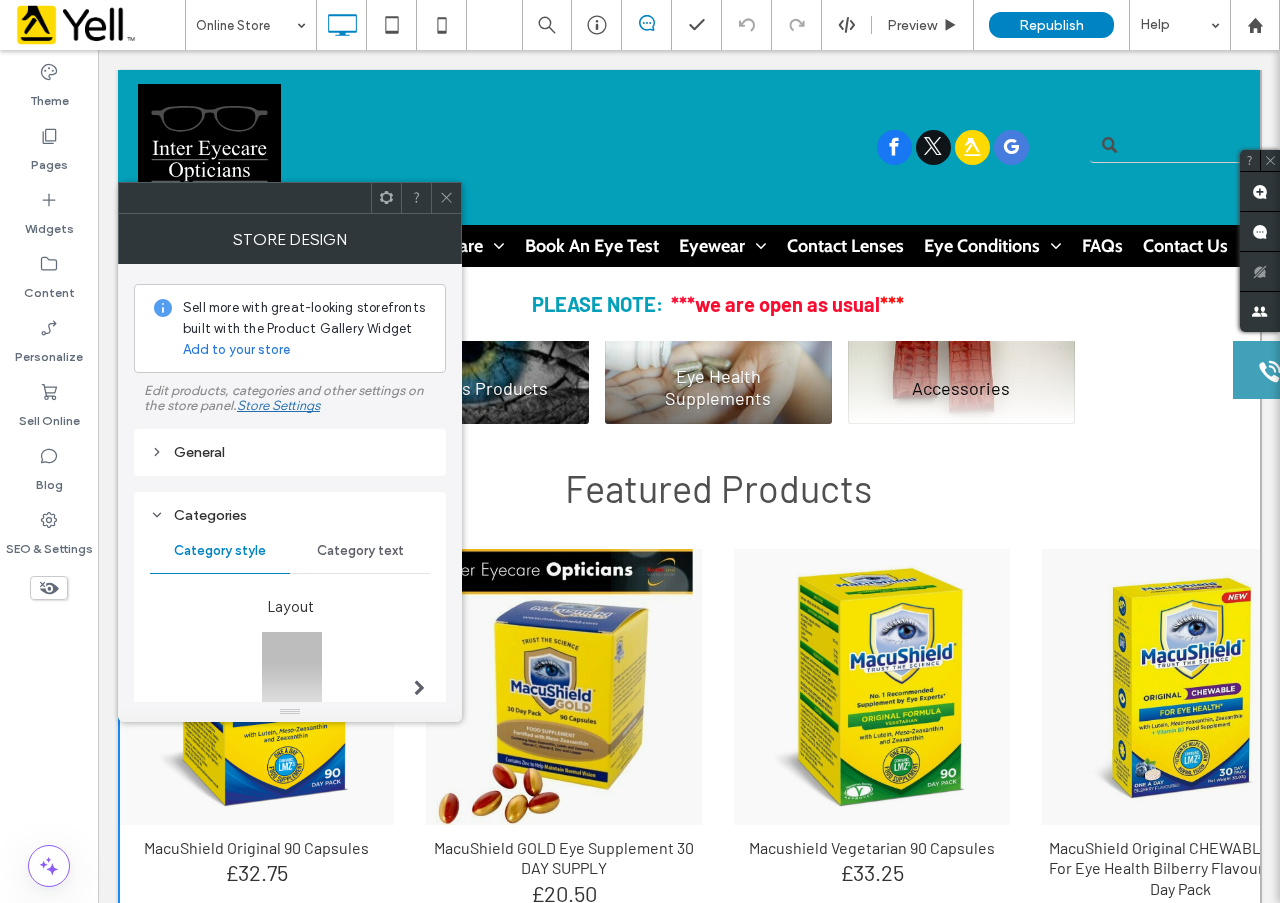 click at bounding box center (446, 198) 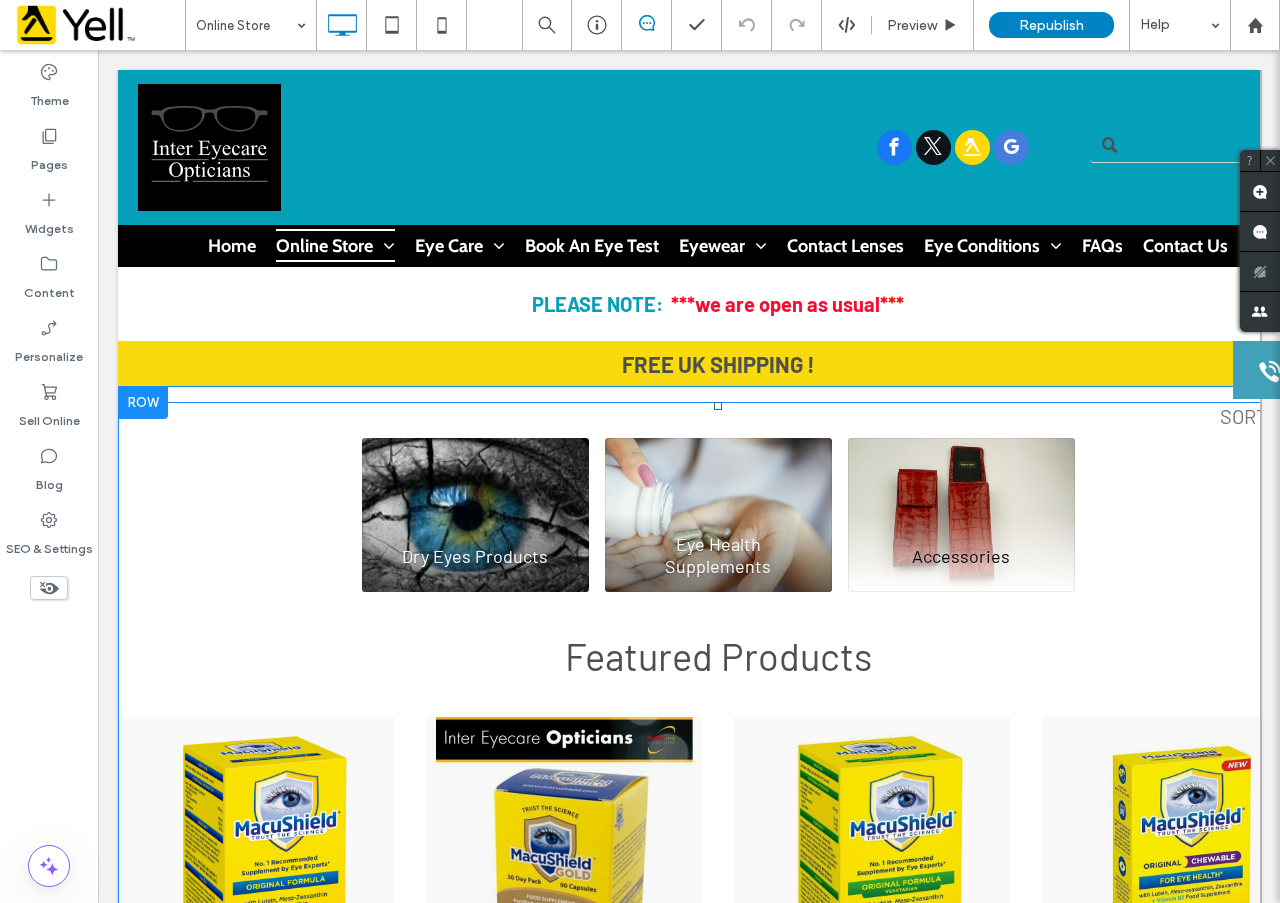 scroll, scrollTop: 0, scrollLeft: 0, axis: both 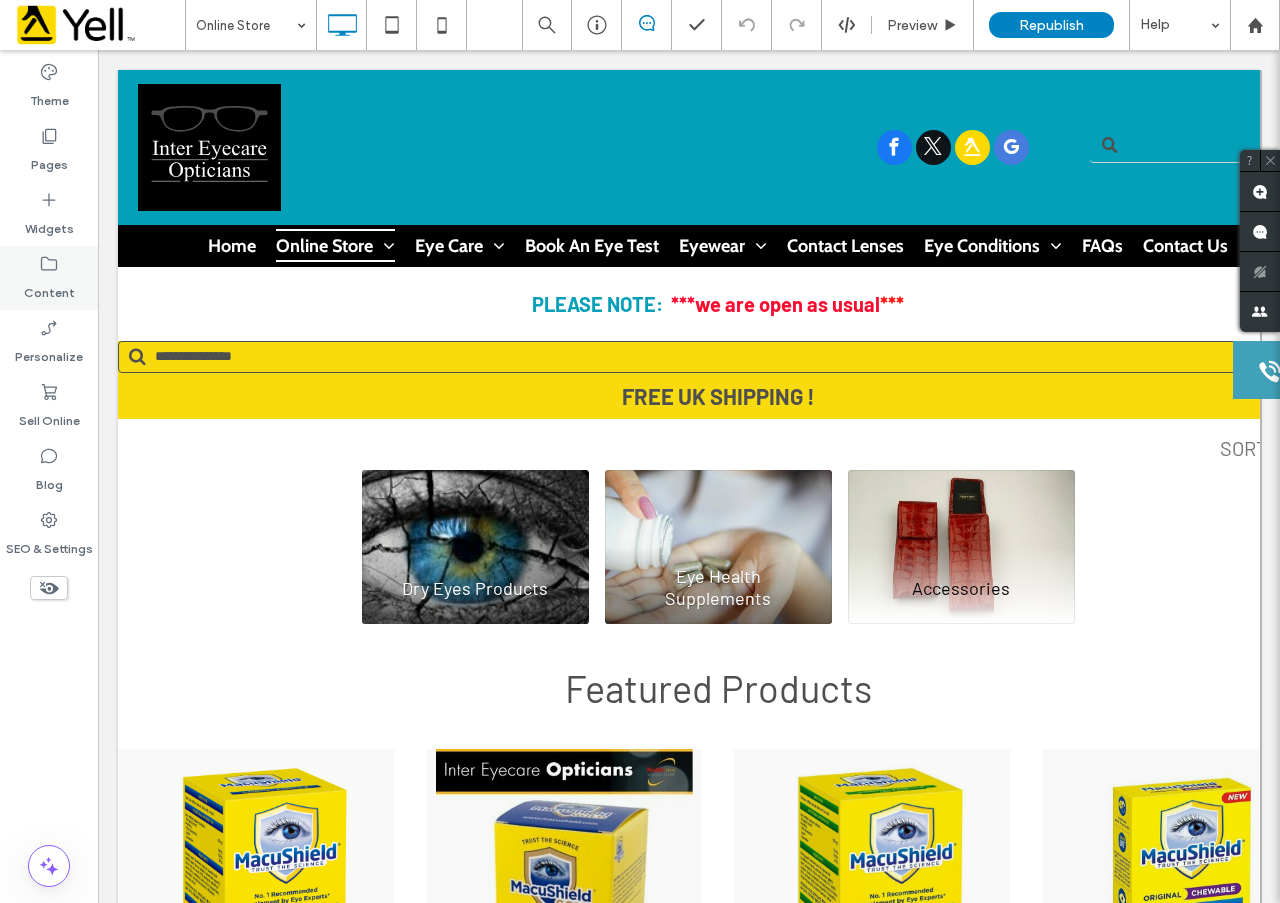 click on "Content" at bounding box center (49, 288) 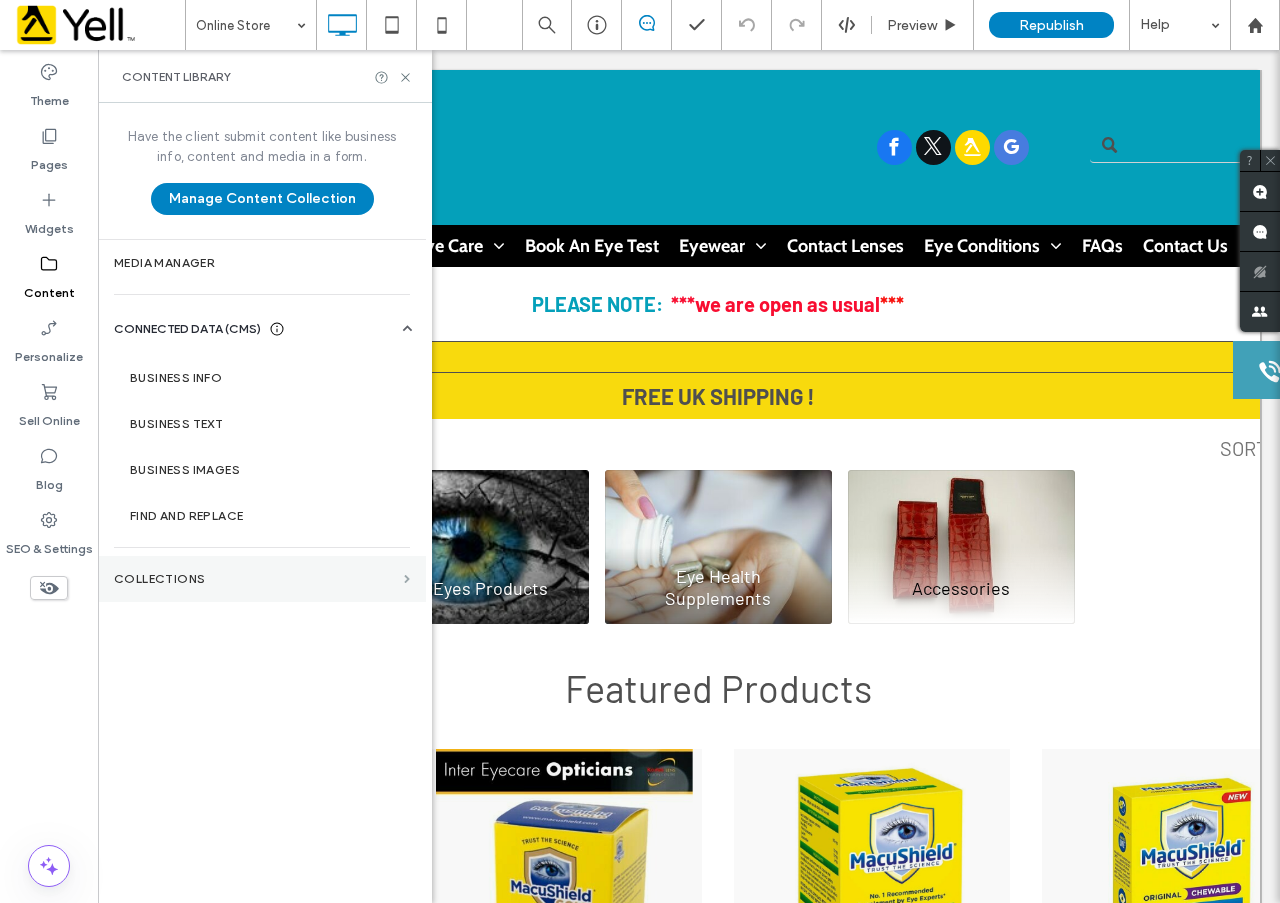 click at bounding box center [407, 579] 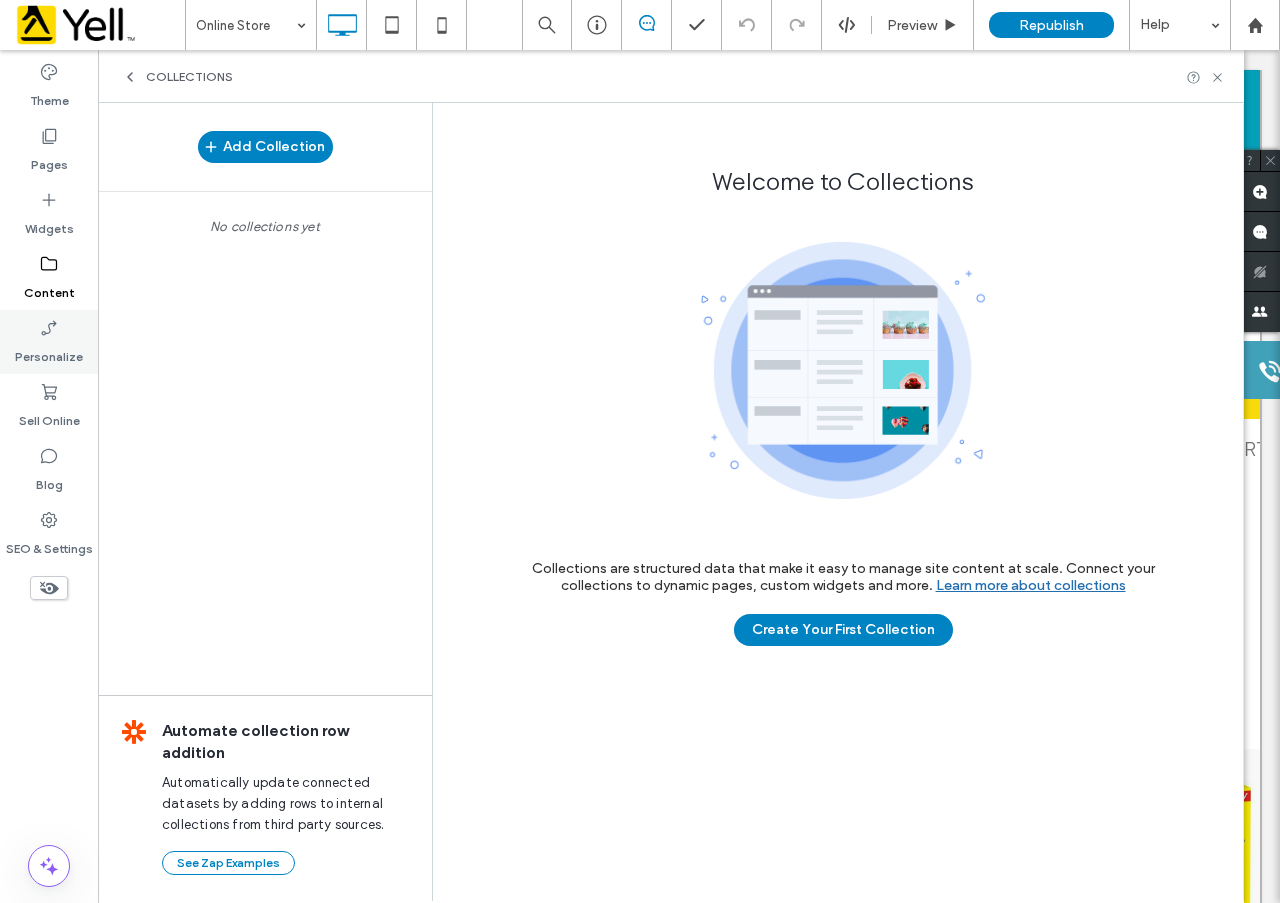 click 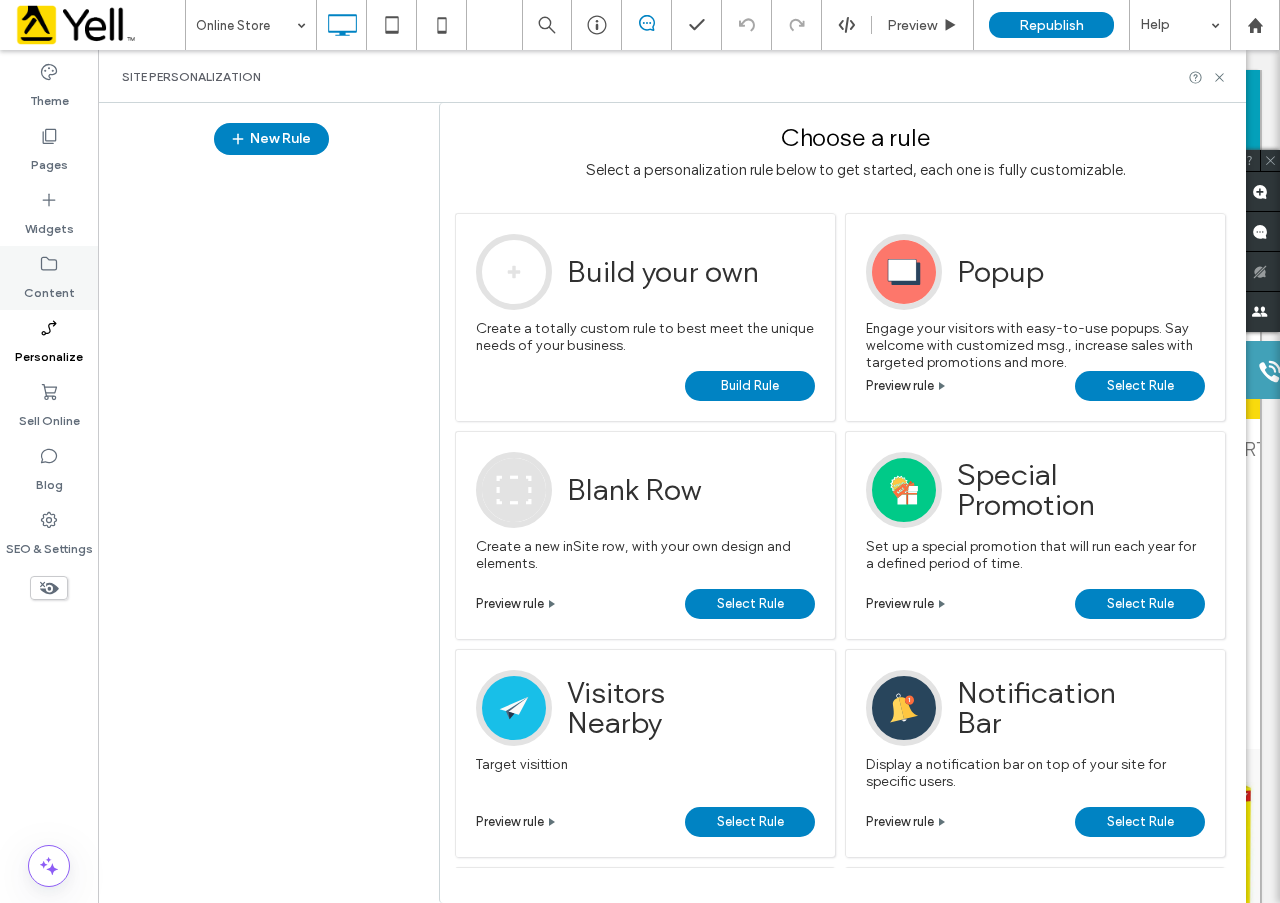click 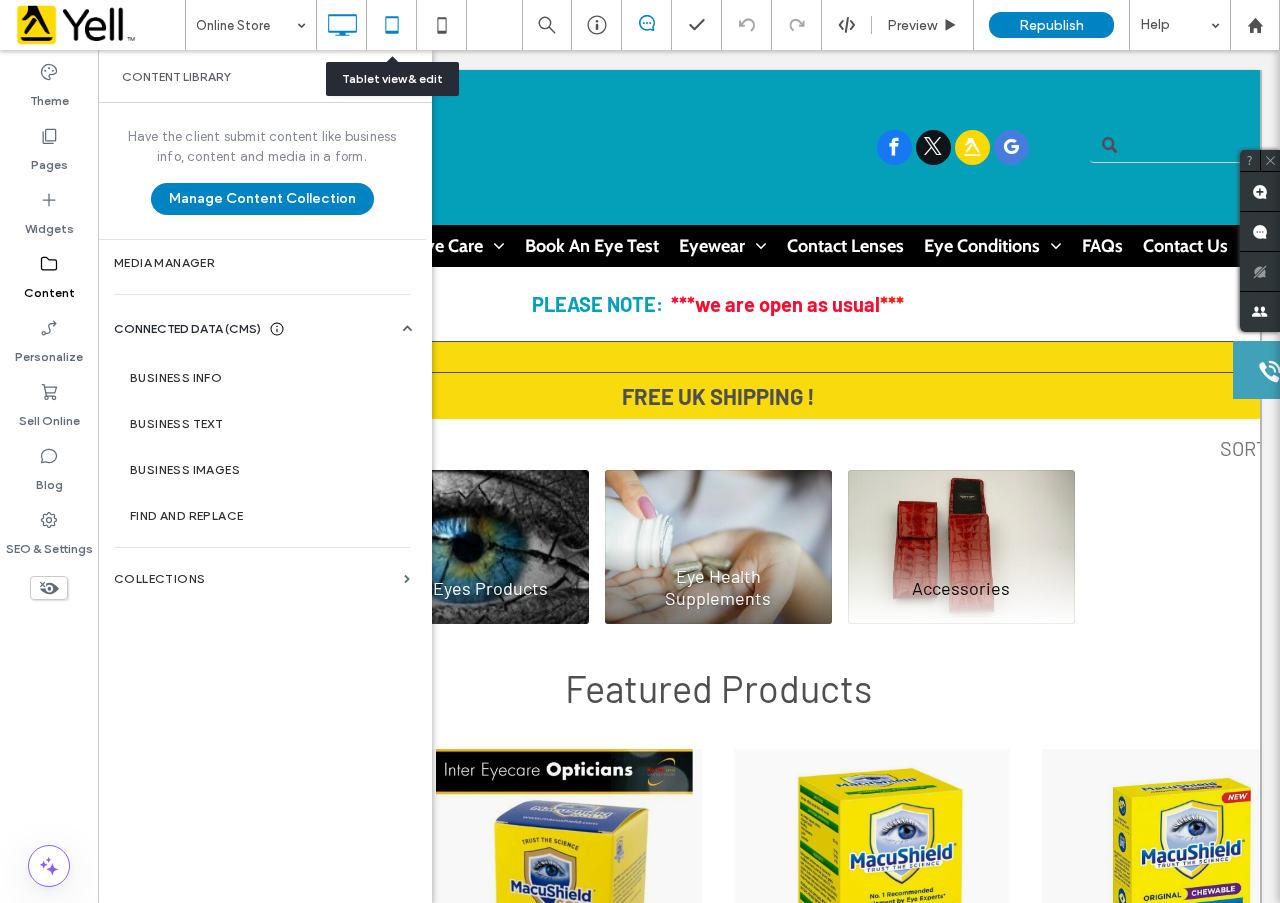 click 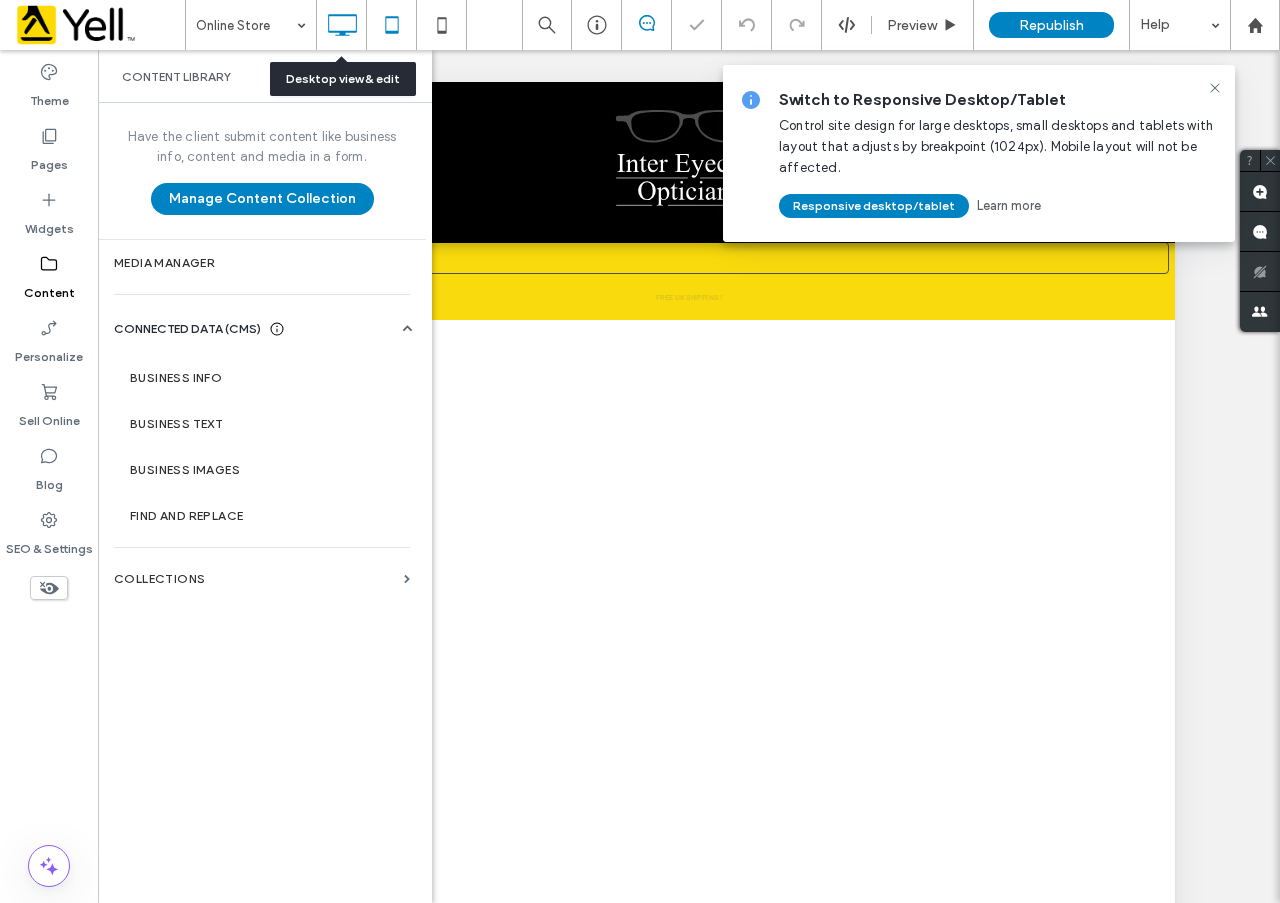 scroll, scrollTop: 0, scrollLeft: 0, axis: both 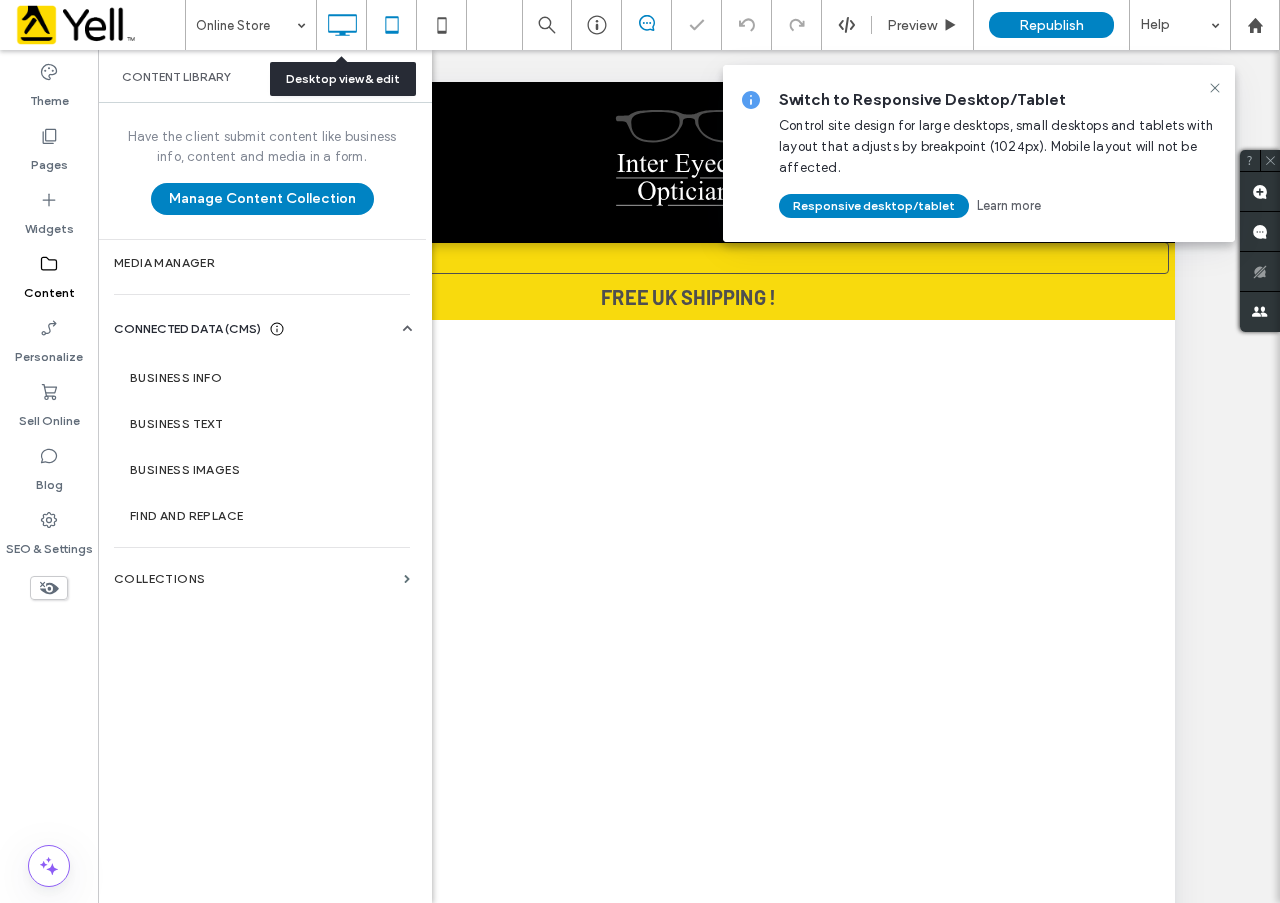 click 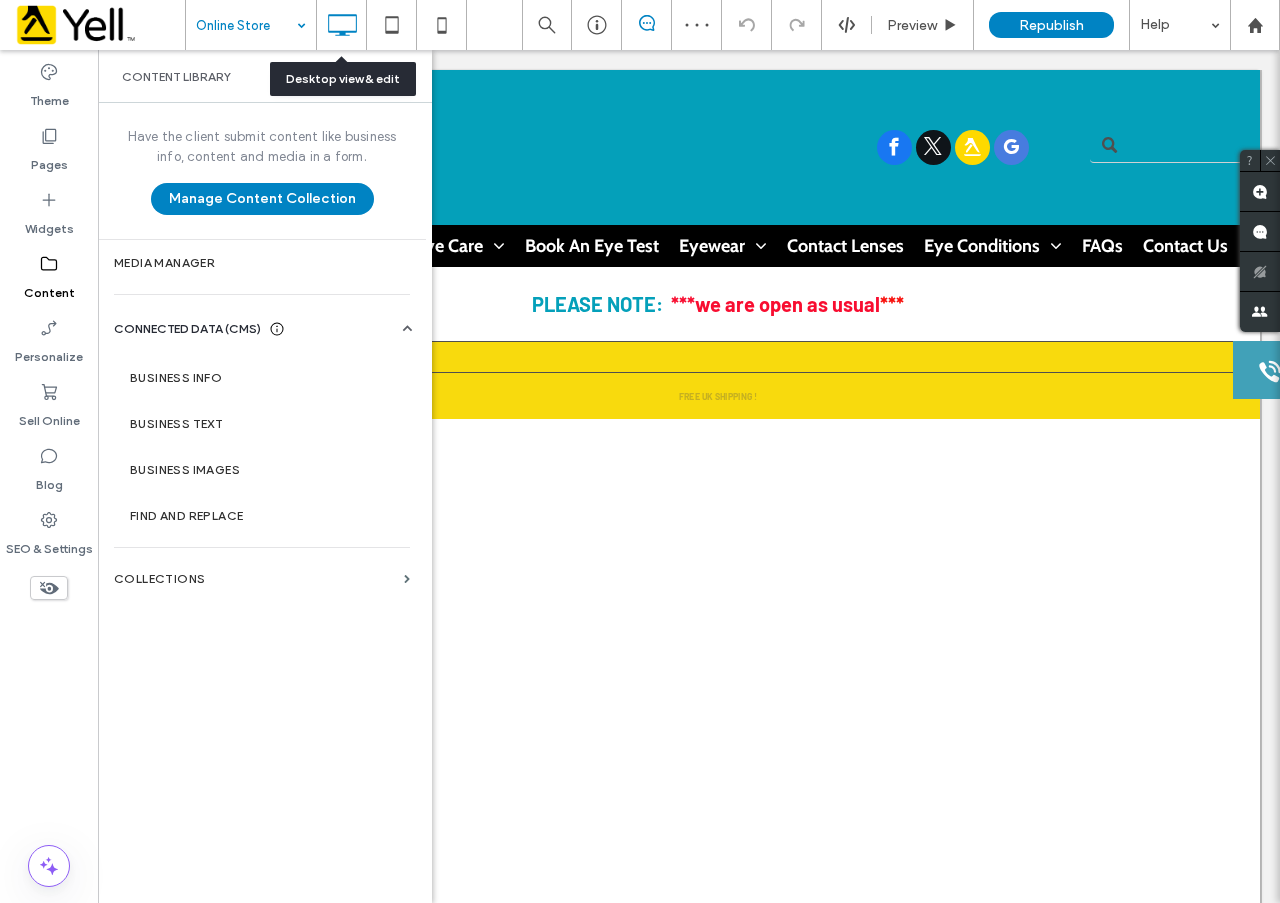 scroll, scrollTop: 0, scrollLeft: 0, axis: both 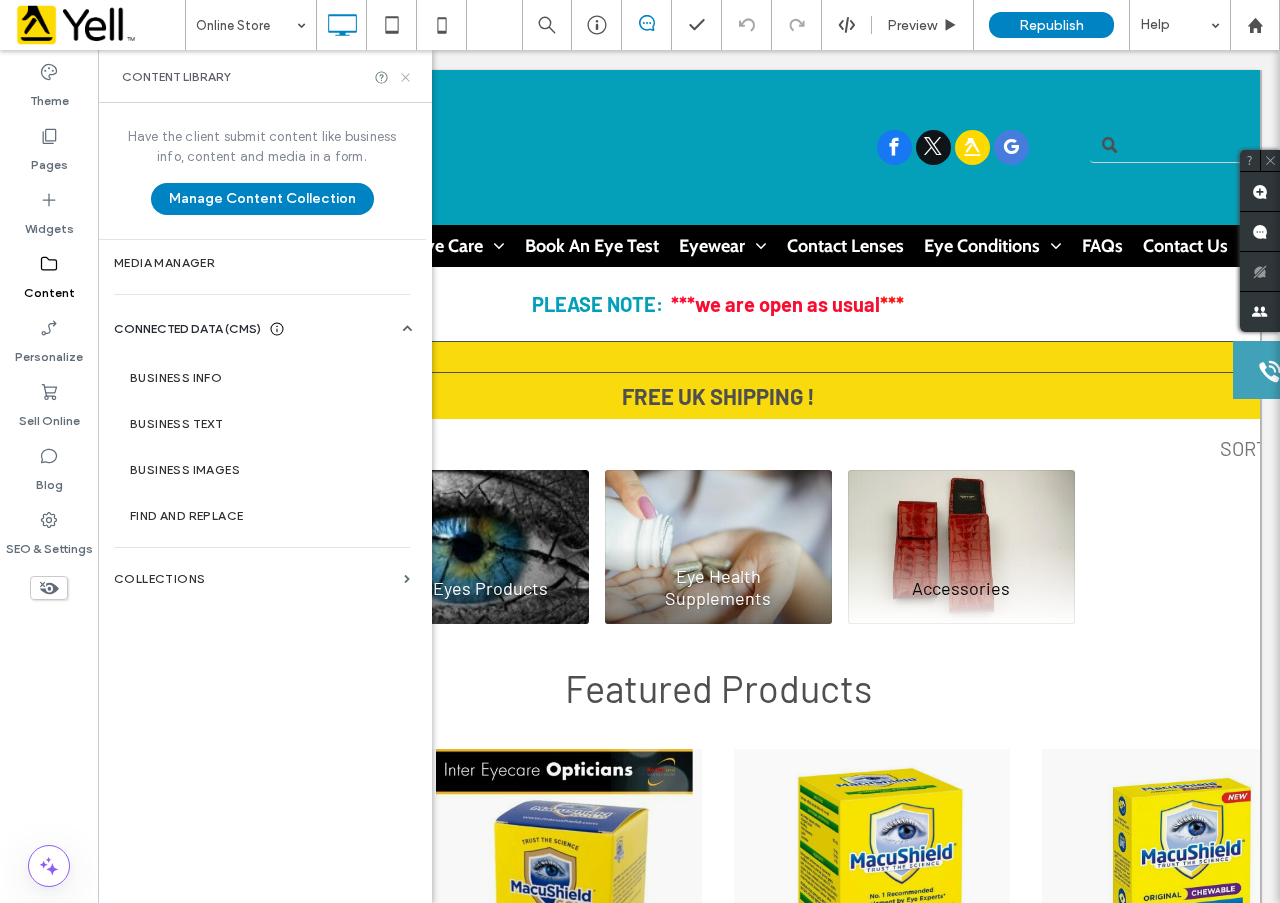 click 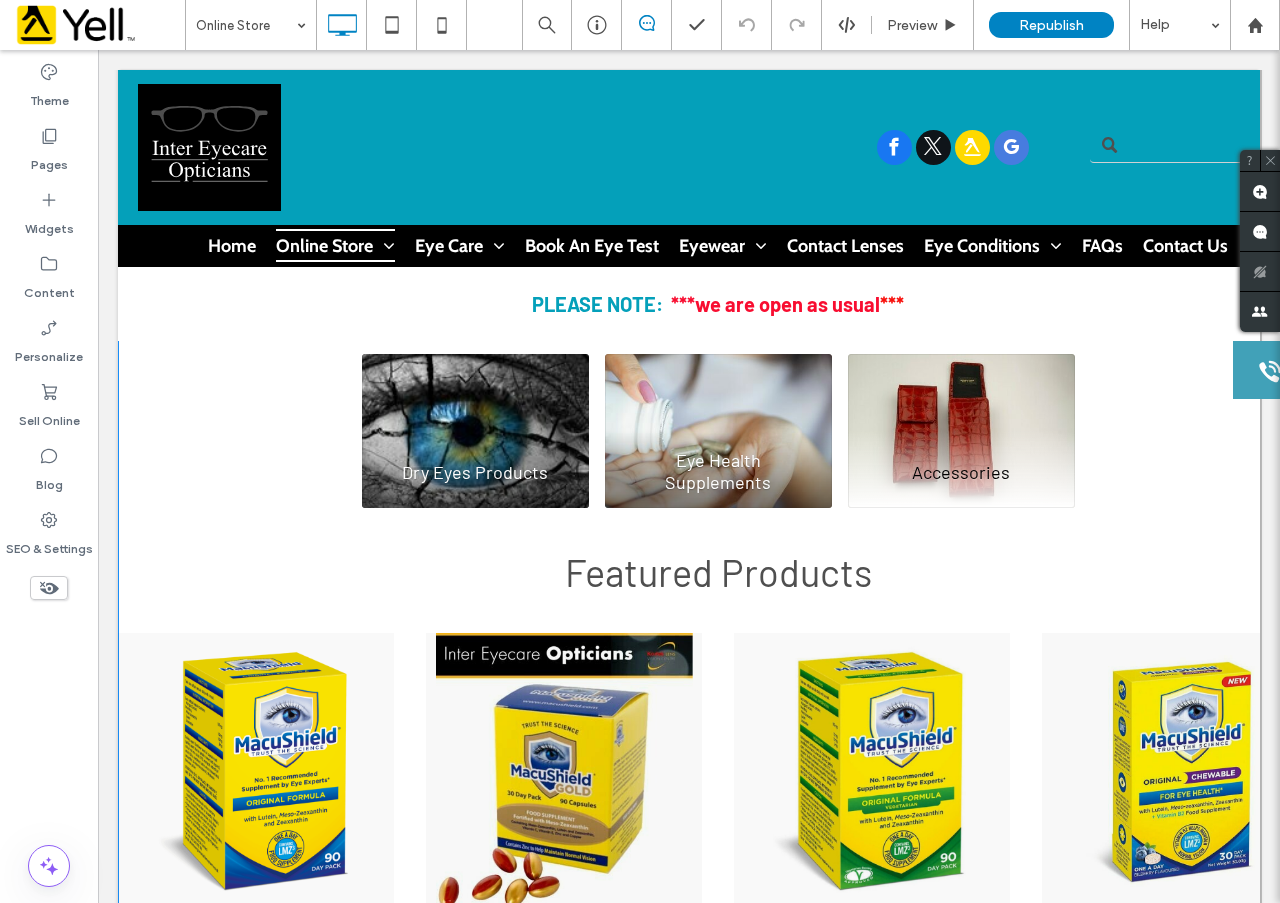 scroll, scrollTop: 500, scrollLeft: 0, axis: vertical 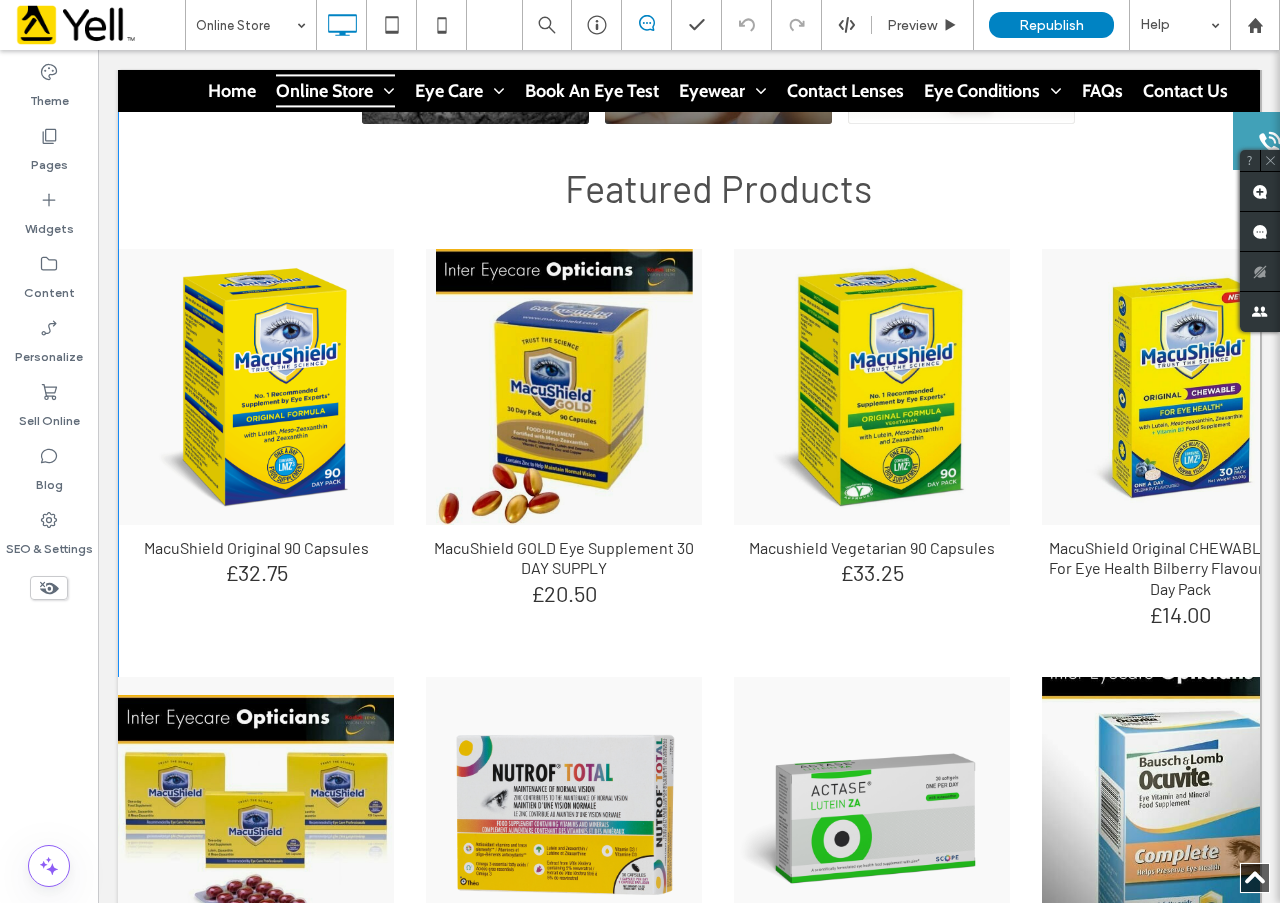 click at bounding box center [718, 1538] 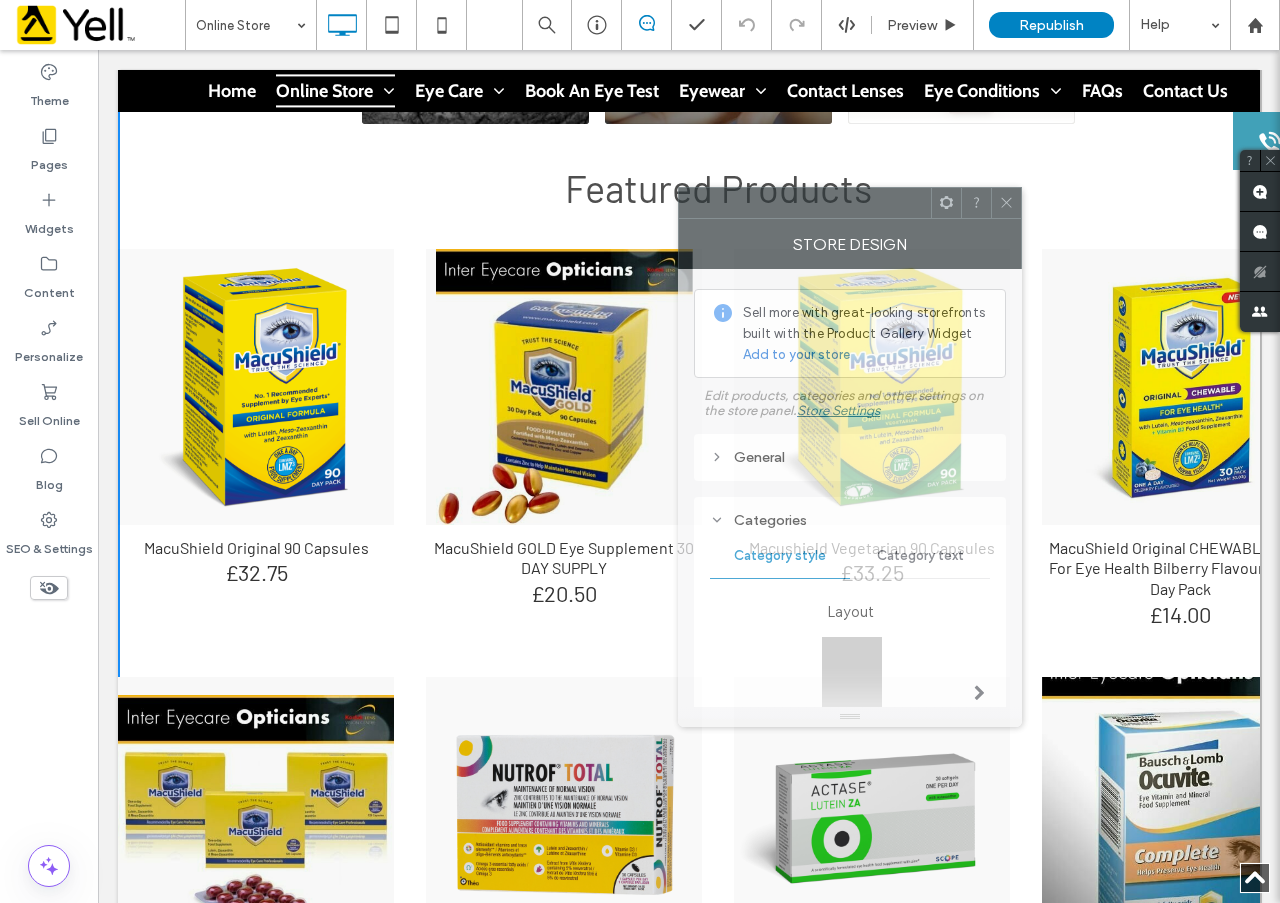 drag, startPoint x: 275, startPoint y: 206, endPoint x: 903, endPoint y: 194, distance: 628.1146 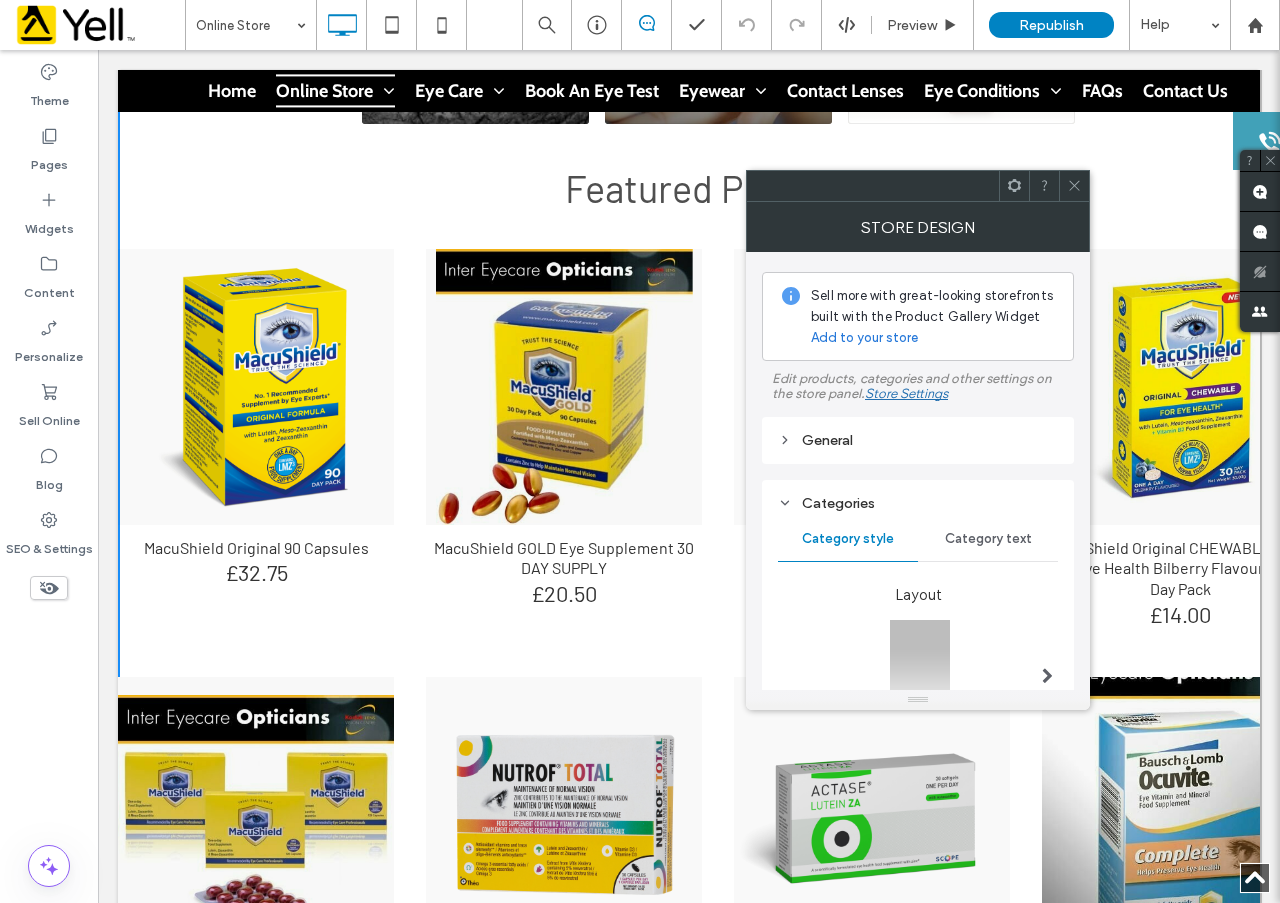 click 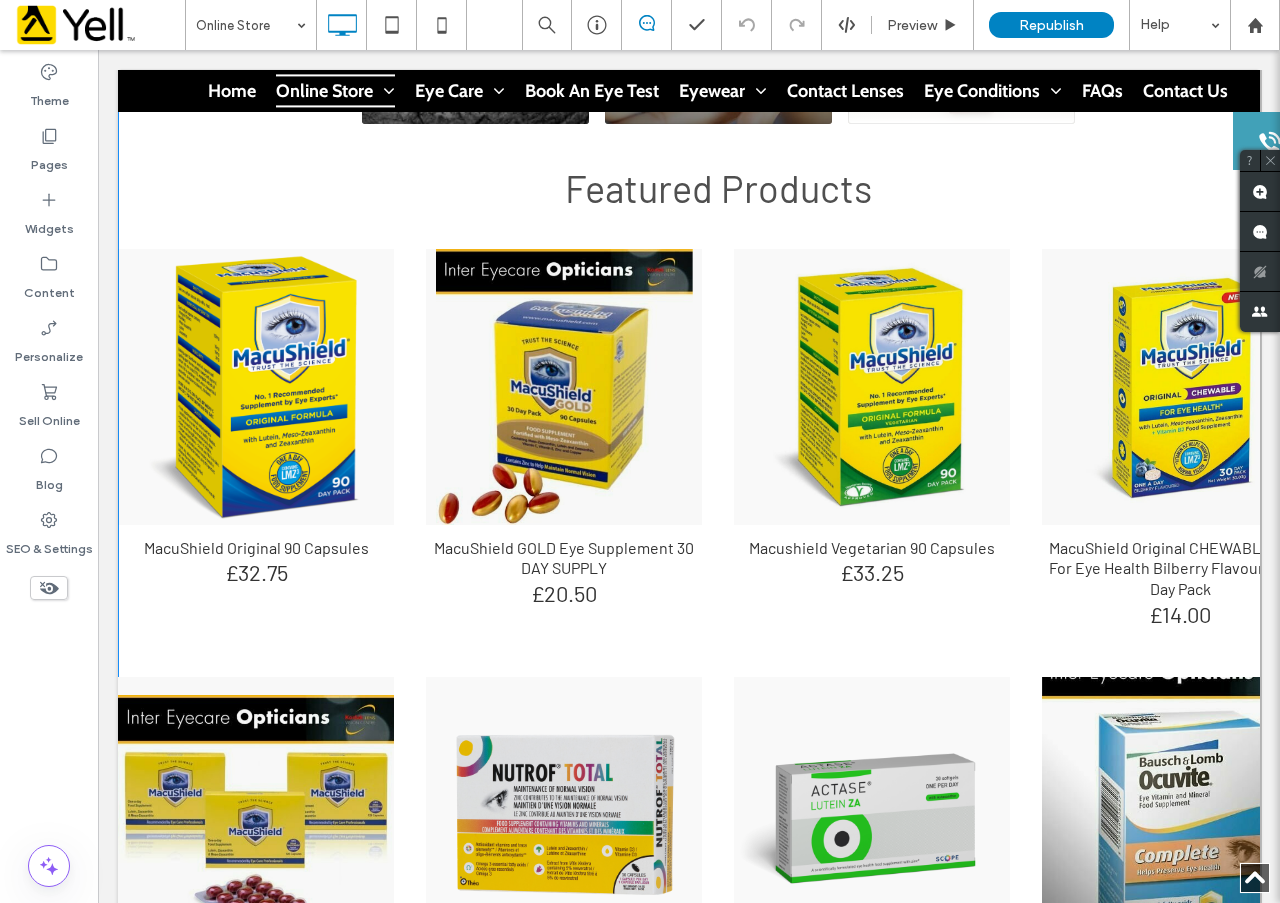 click on "MacuShield Original 90 Capsules" 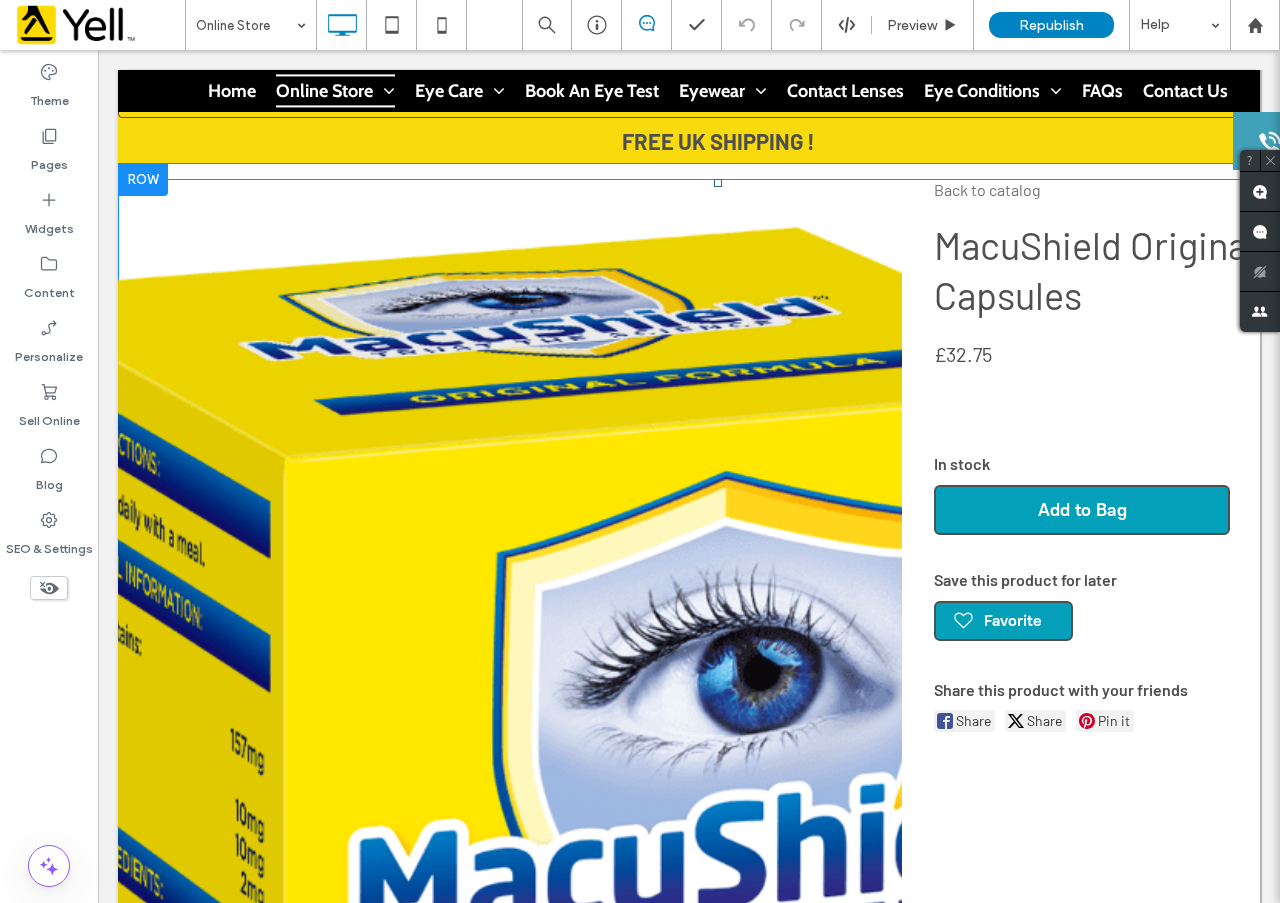 scroll, scrollTop: 300, scrollLeft: 0, axis: vertical 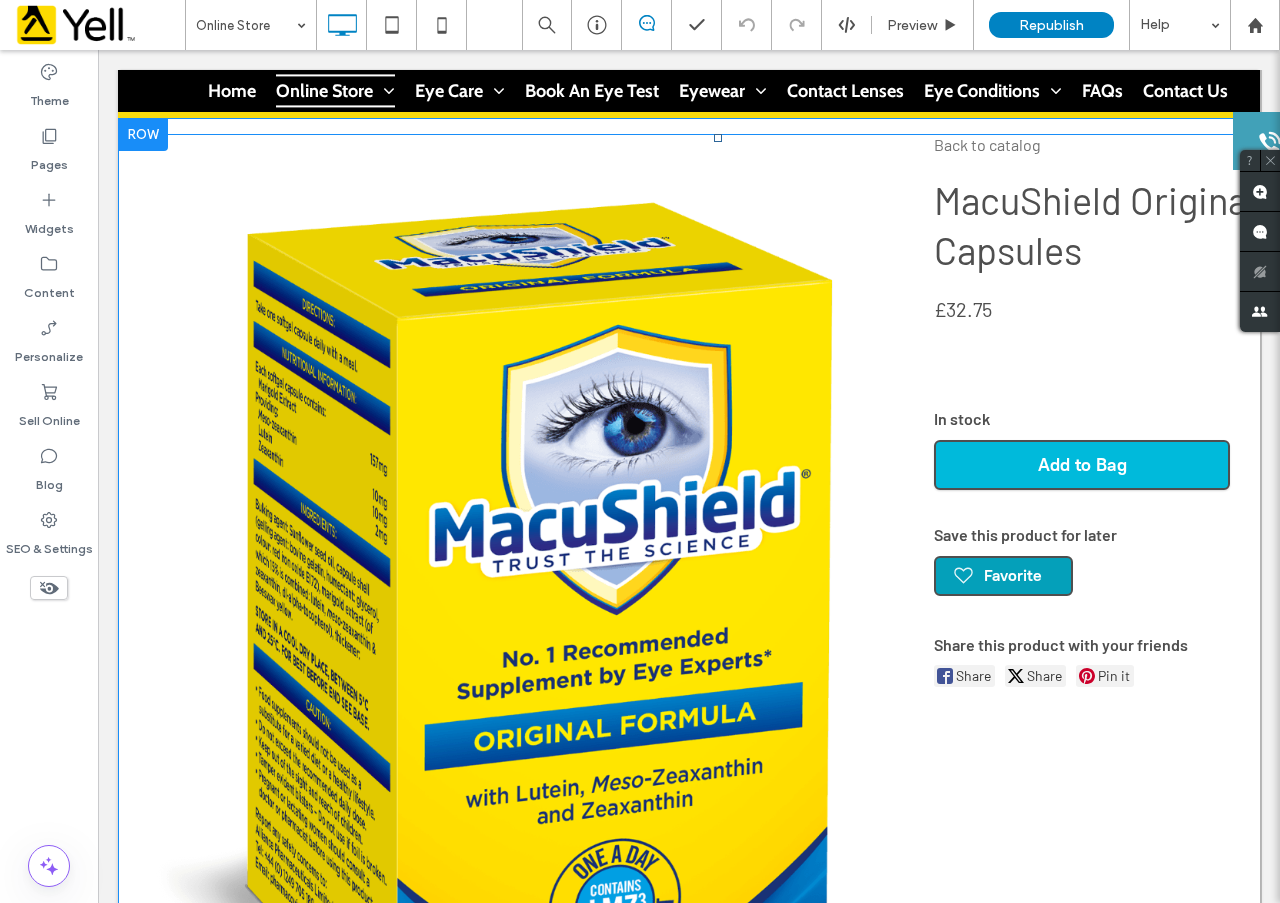 click on "Add to Bag" at bounding box center (1082, 465) 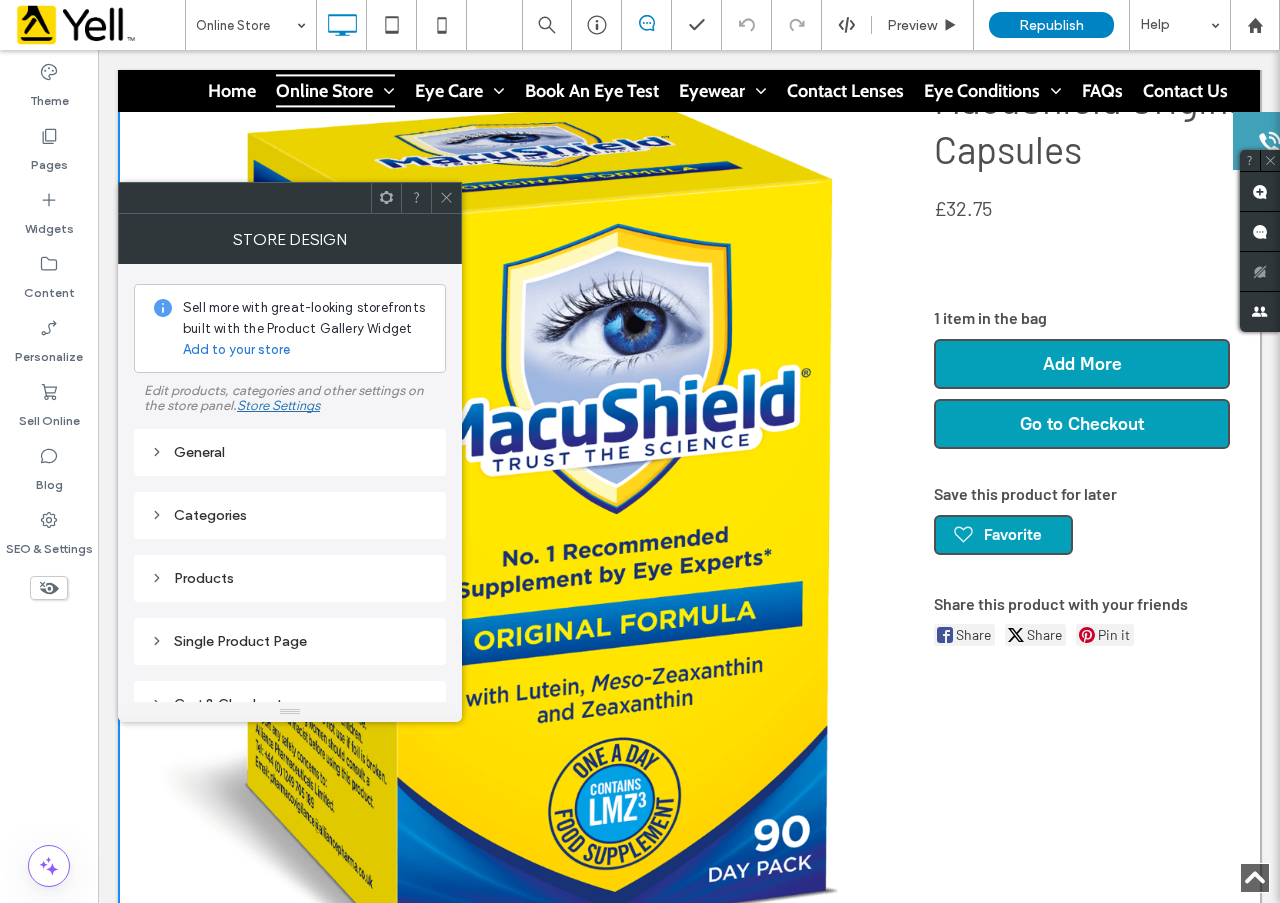 scroll, scrollTop: 600, scrollLeft: 0, axis: vertical 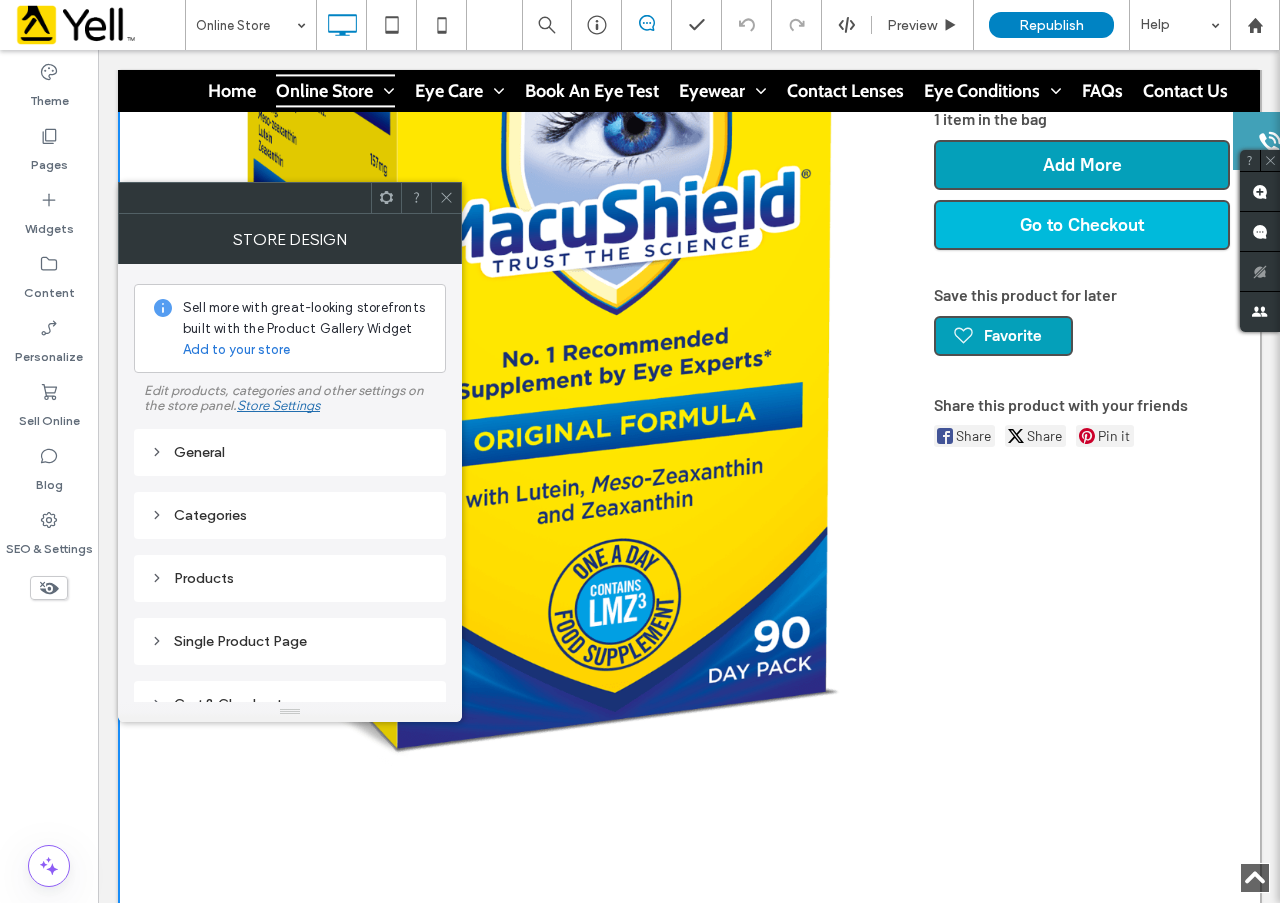 click on "Go to Checkout" at bounding box center [1082, 225] 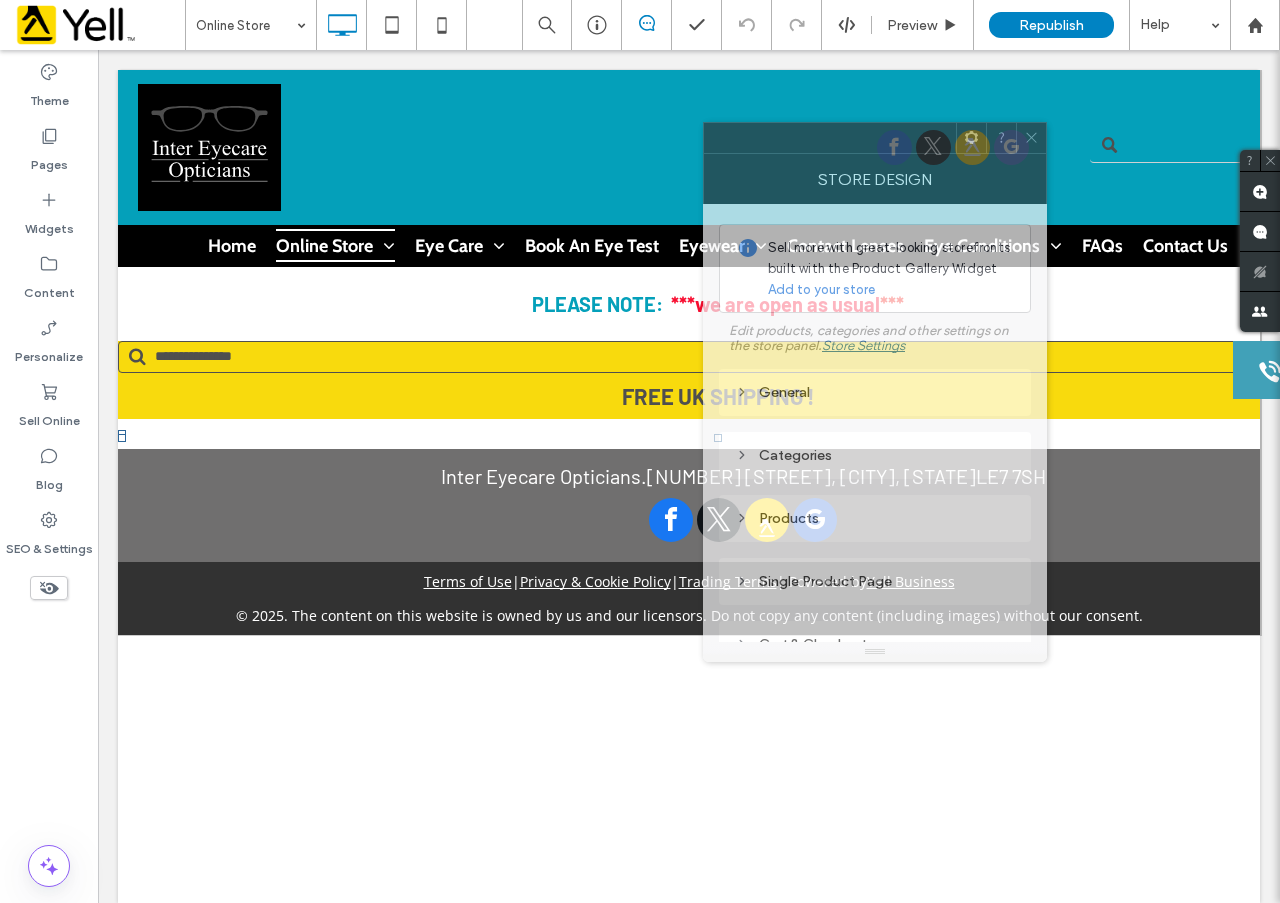 drag, startPoint x: 331, startPoint y: 211, endPoint x: 877, endPoint y: 201, distance: 546.09155 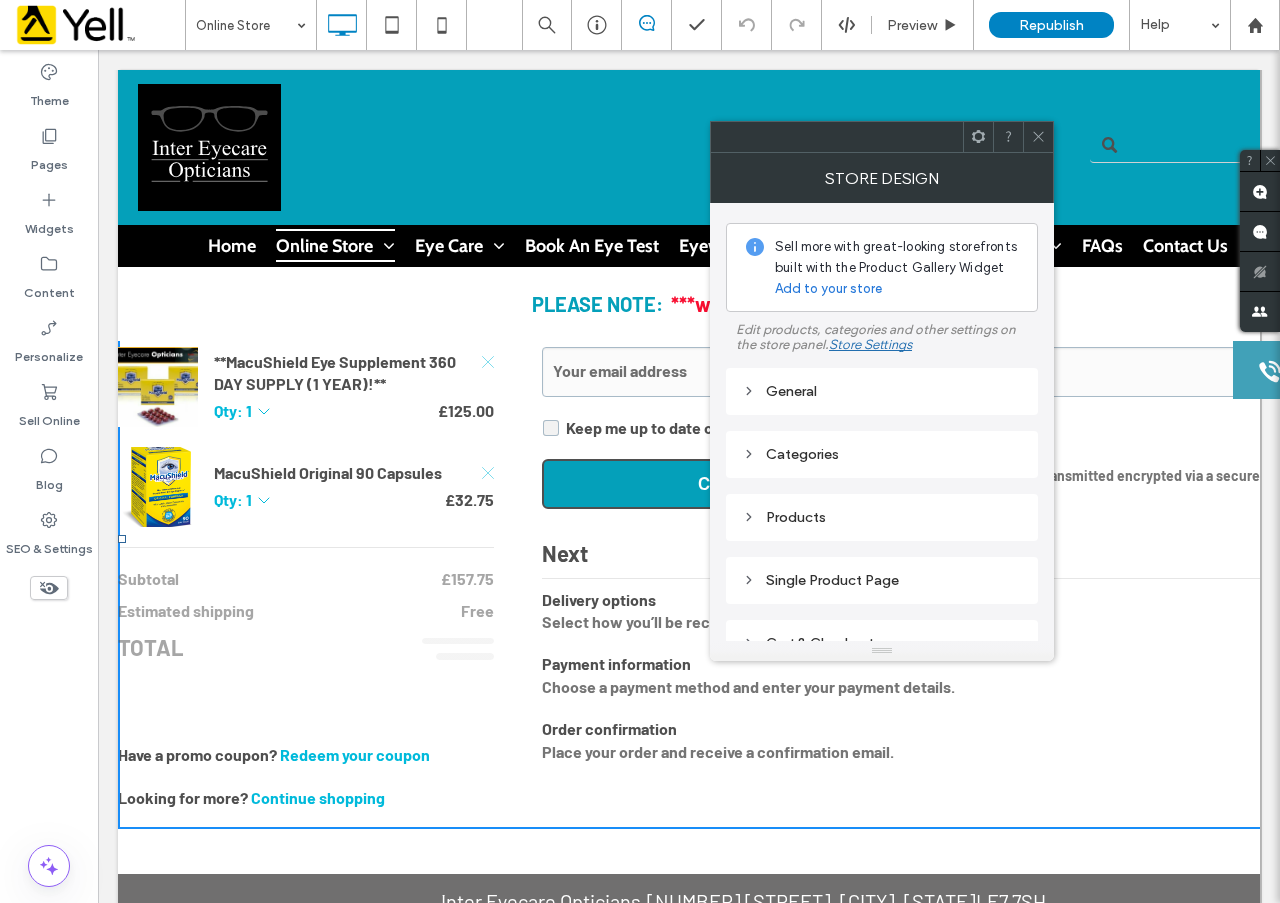 scroll, scrollTop: 200, scrollLeft: 0, axis: vertical 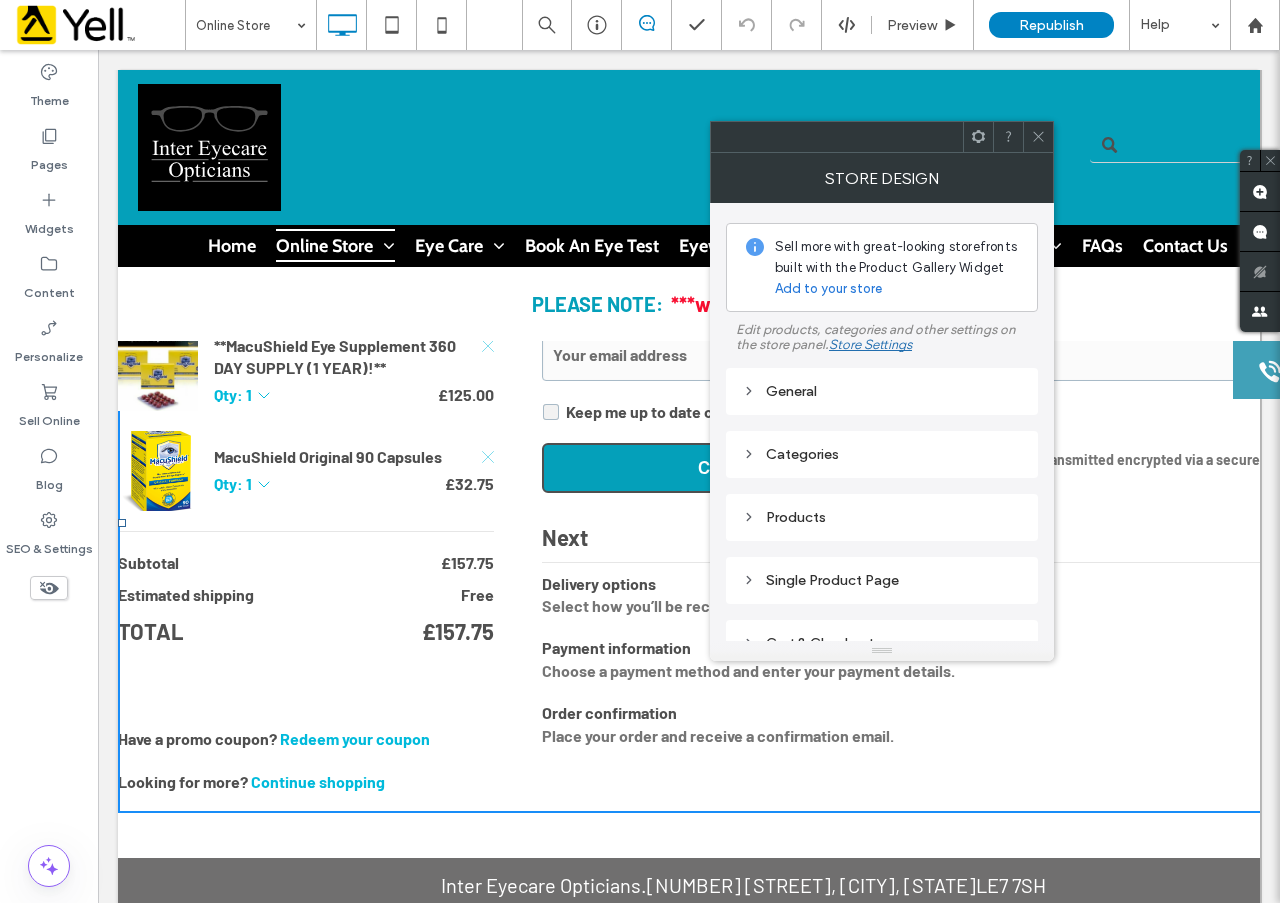 click on "Have a promo coupon?   Redeem your coupon" at bounding box center (306, 739) 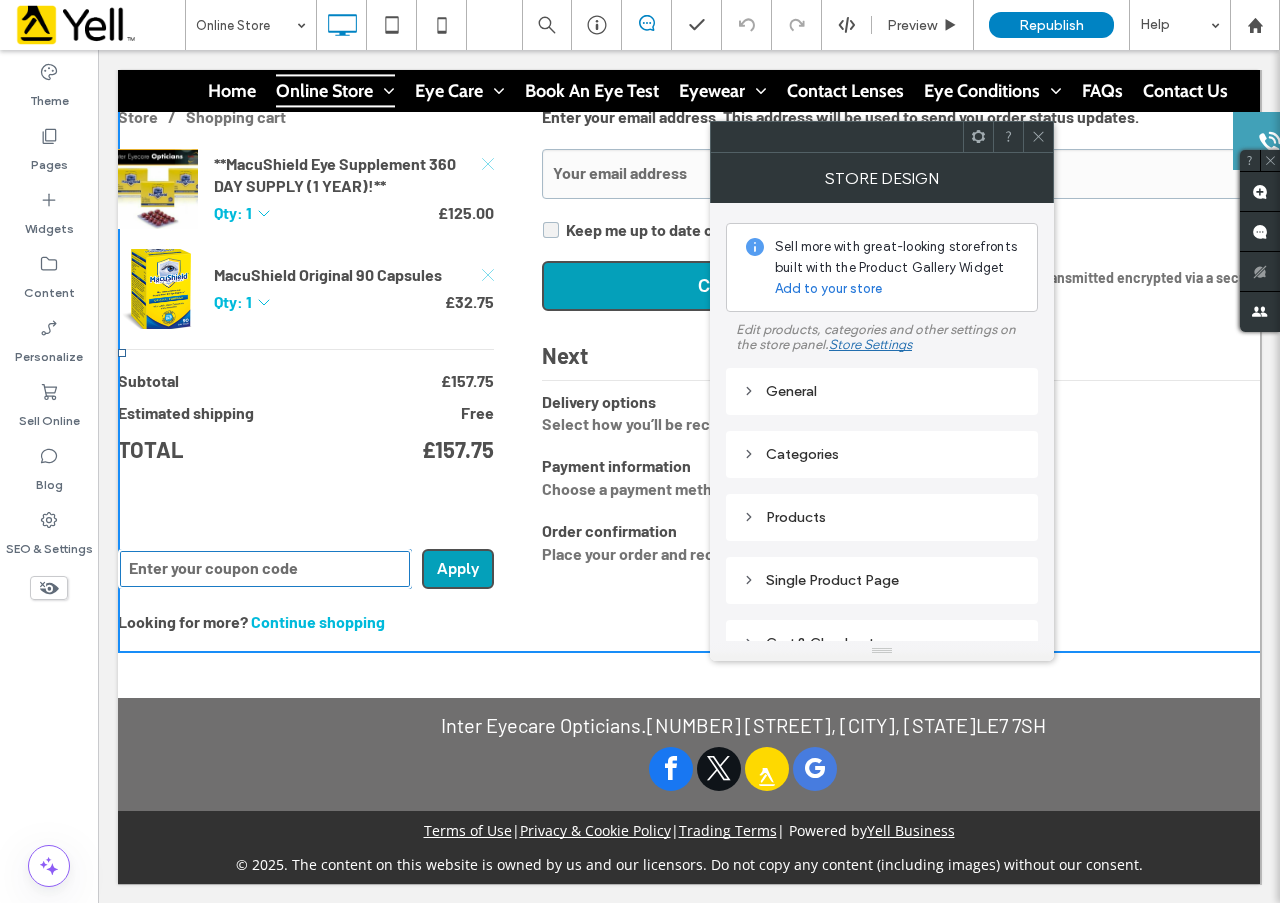 scroll, scrollTop: 383, scrollLeft: 0, axis: vertical 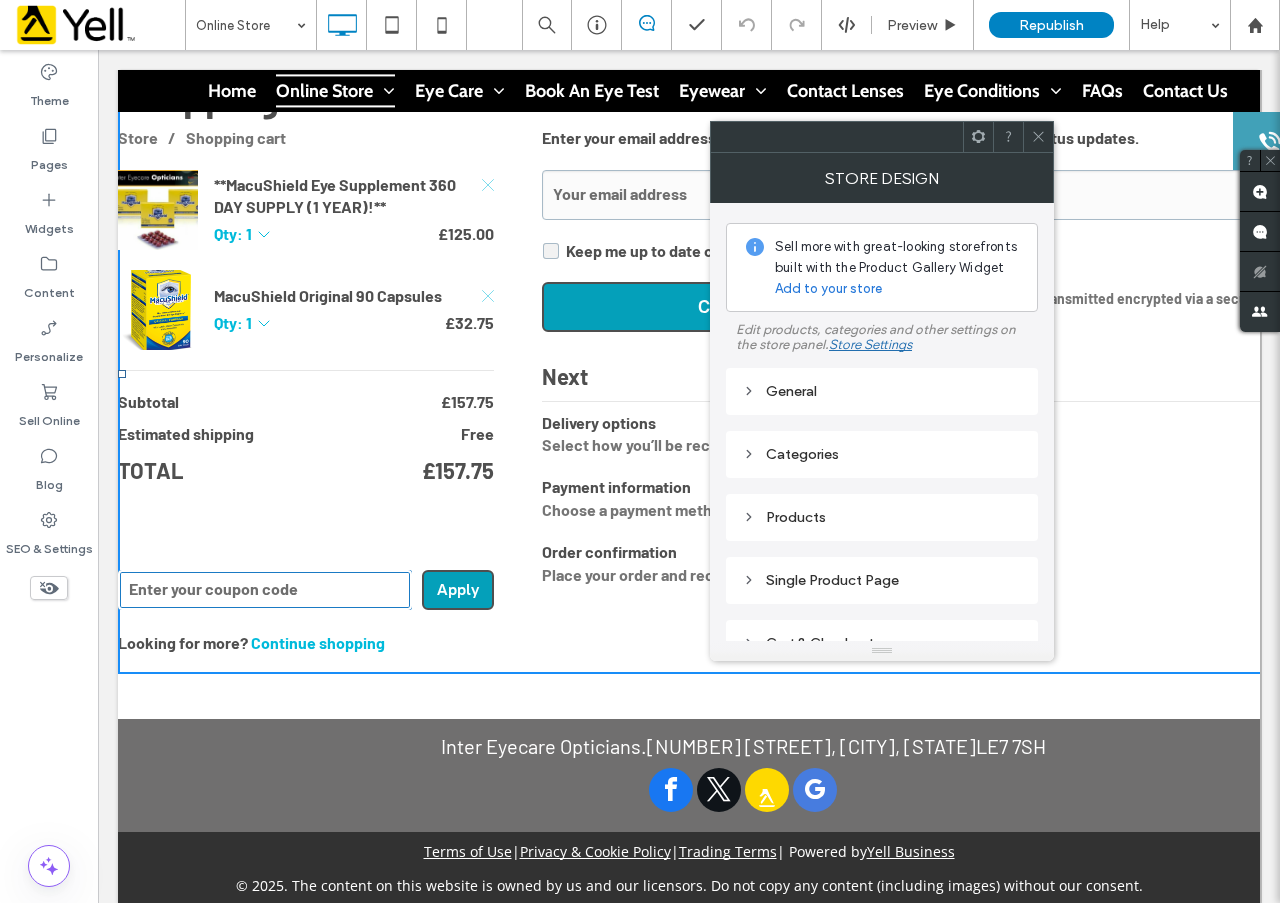 click on "Shopping cart Store / Shopping cart **MacuShield Eye Supplement 360 DAY SUPPLY (1 YEAR)!** Qty: 1 * * * * * * * * * ** ** ** ** ** ** ** ** ** ** ** Please choose £125.00 MacuShield Original 90 Capsules Qty: 1 * * * * * * * * * ** ** ** ** ** ** ** ** ** ** ** Please choose £32.75 2 items   £157.75 Subtotal £157.75 Estimated shipping Free Total £157.75  (£157.75) Have a promo coupon?   Redeem your coupon     Enter your coupon code Apply Cancel Looking for more?   Continue shopping" at bounding box center [318, 374] 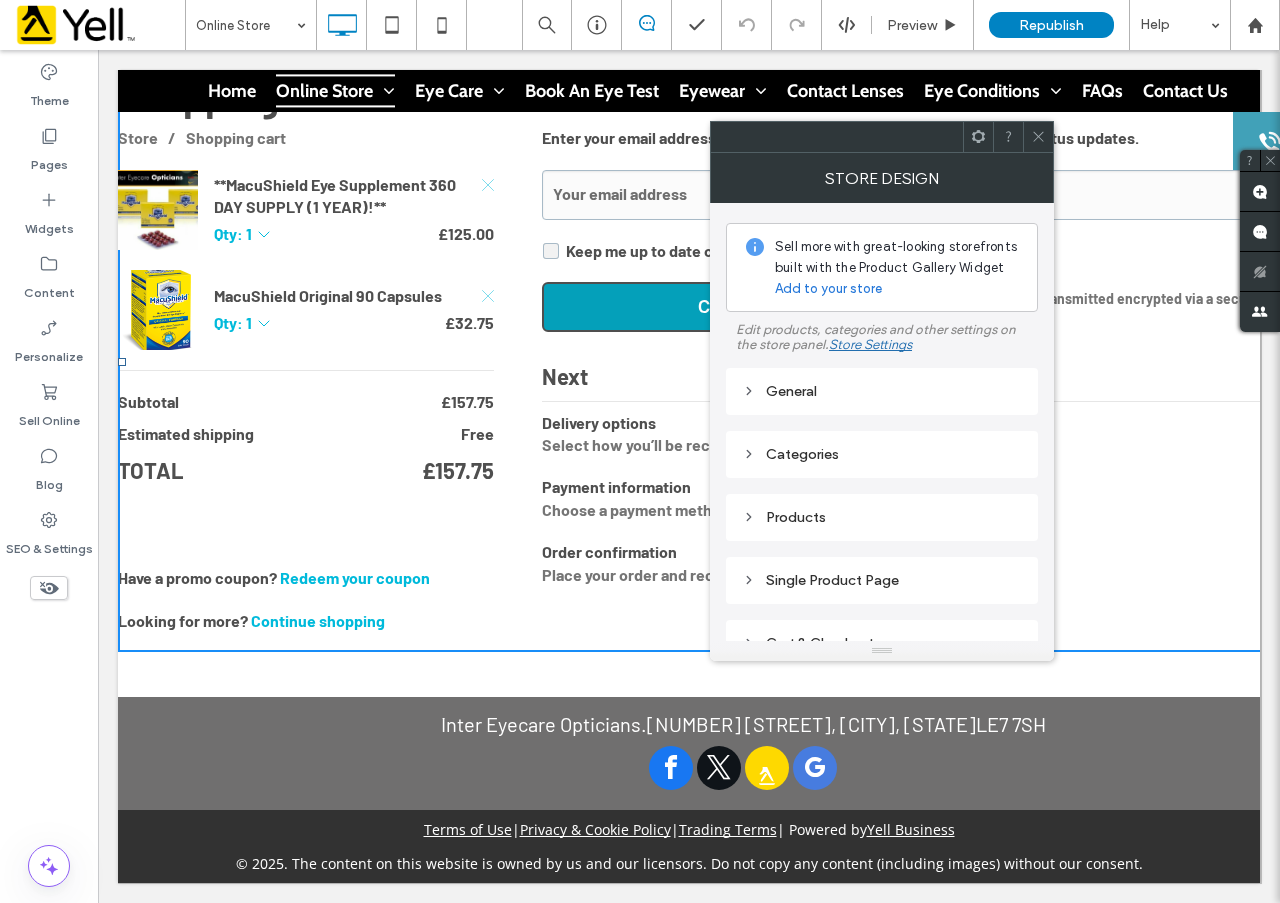 click on "Have a promo coupon?   Redeem your coupon" at bounding box center [306, 578] 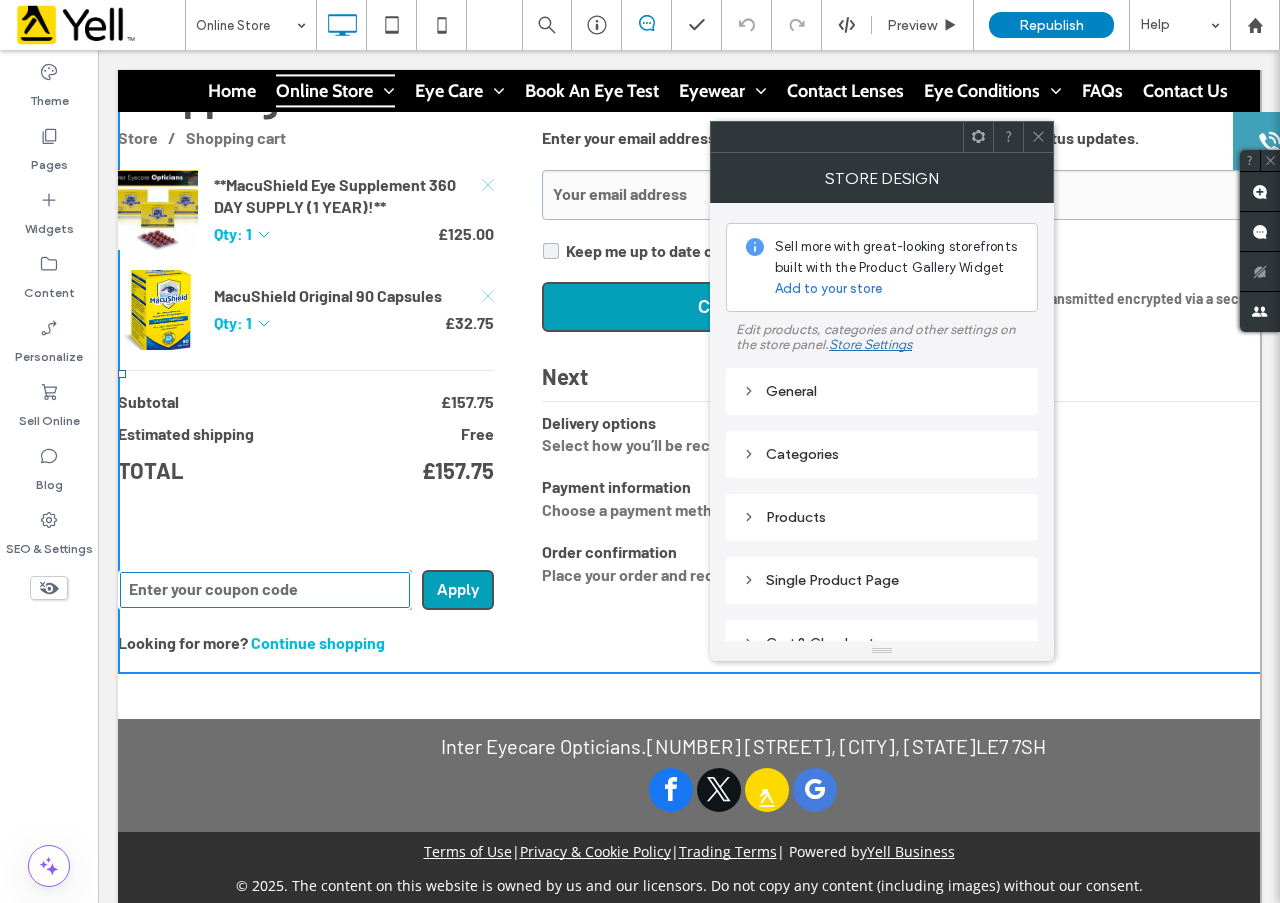 click on "Store Settings" at bounding box center [870, 344] 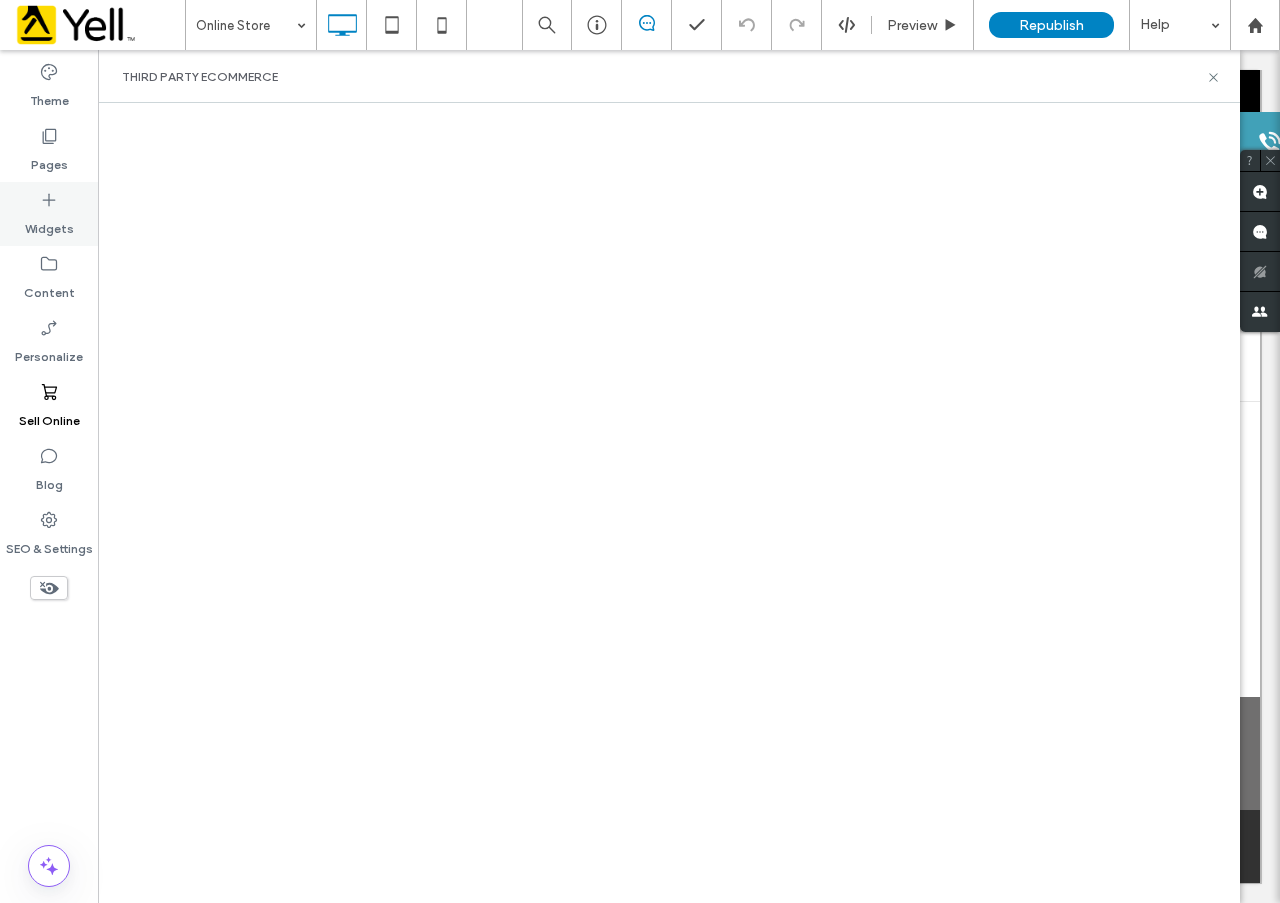 click 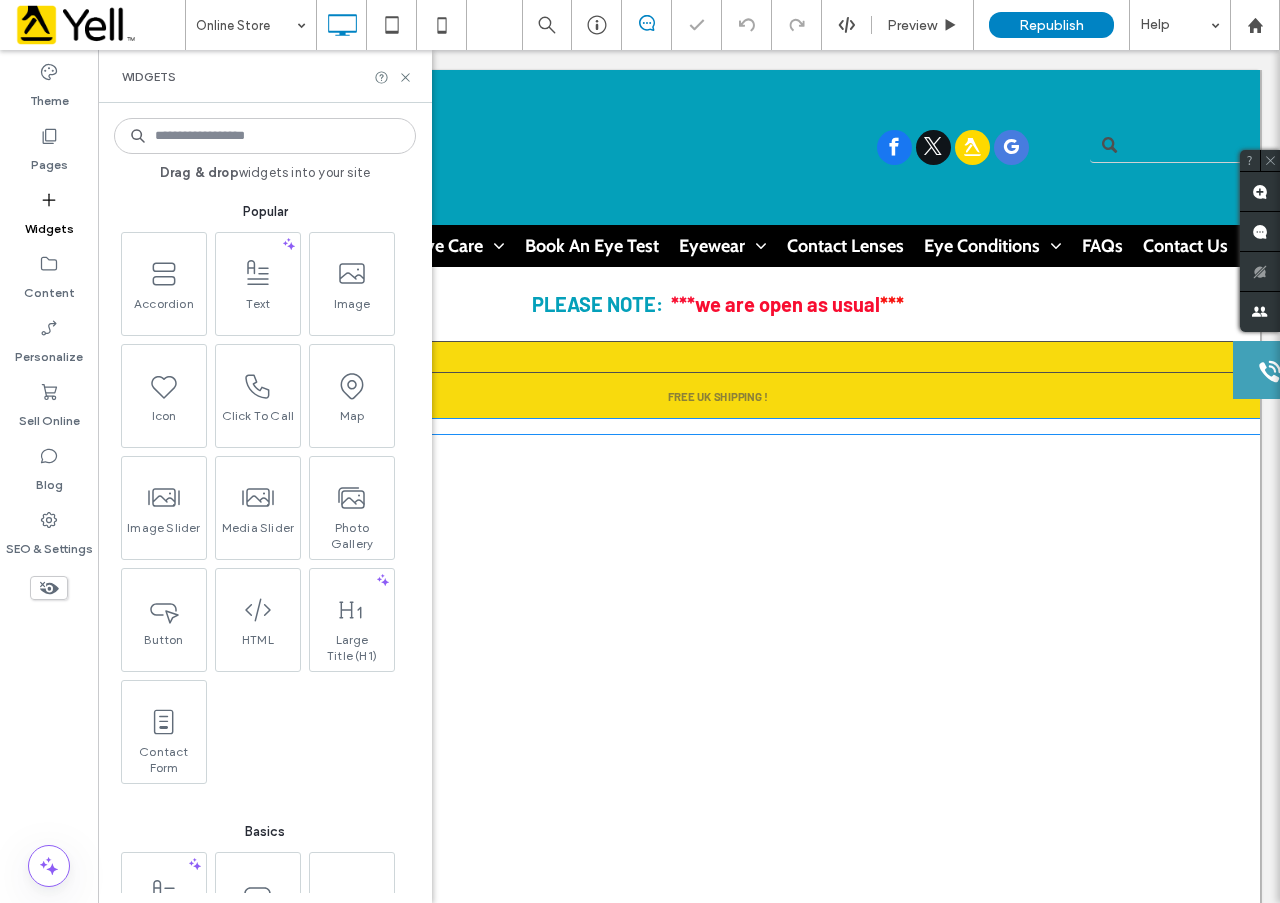 scroll, scrollTop: 0, scrollLeft: 0, axis: both 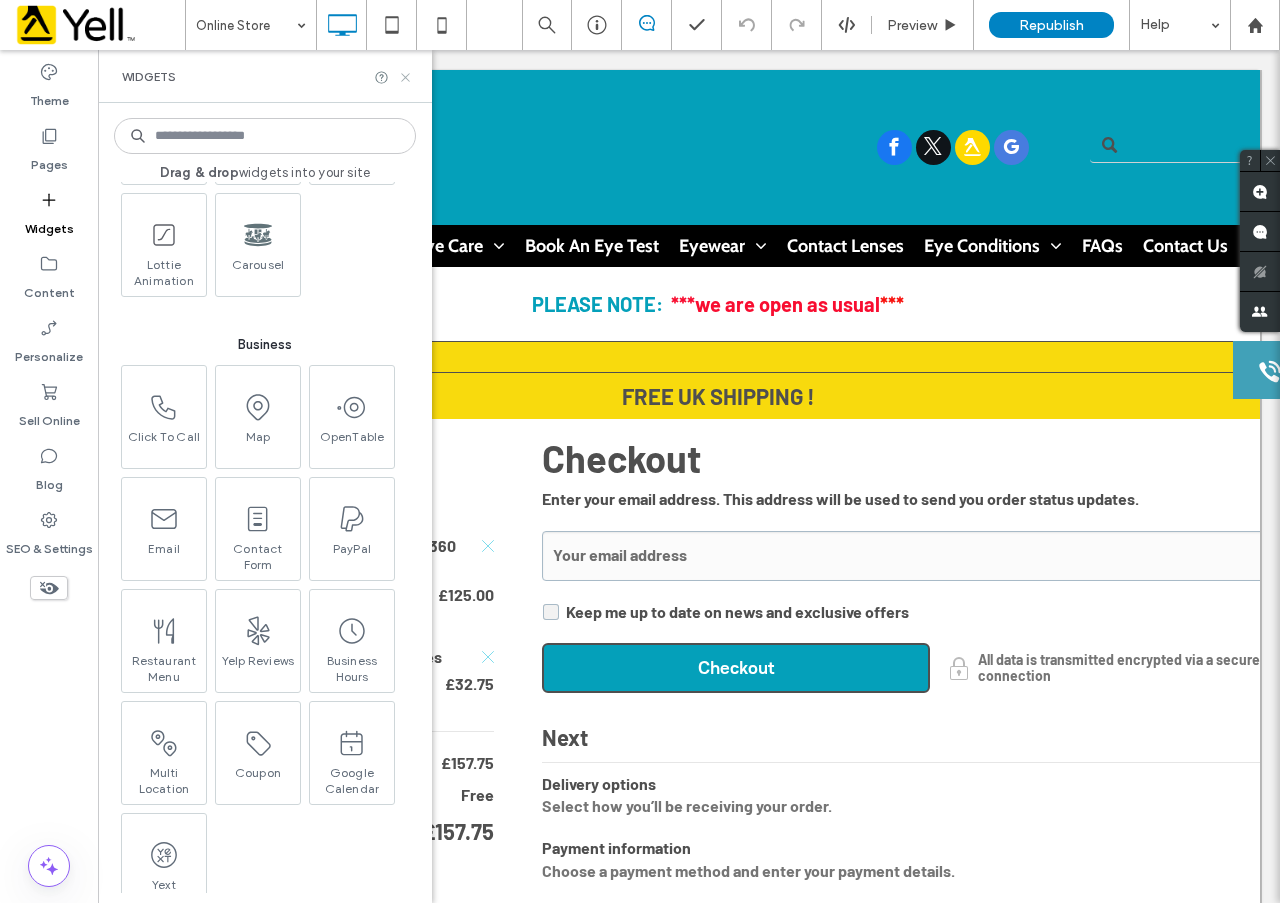 click 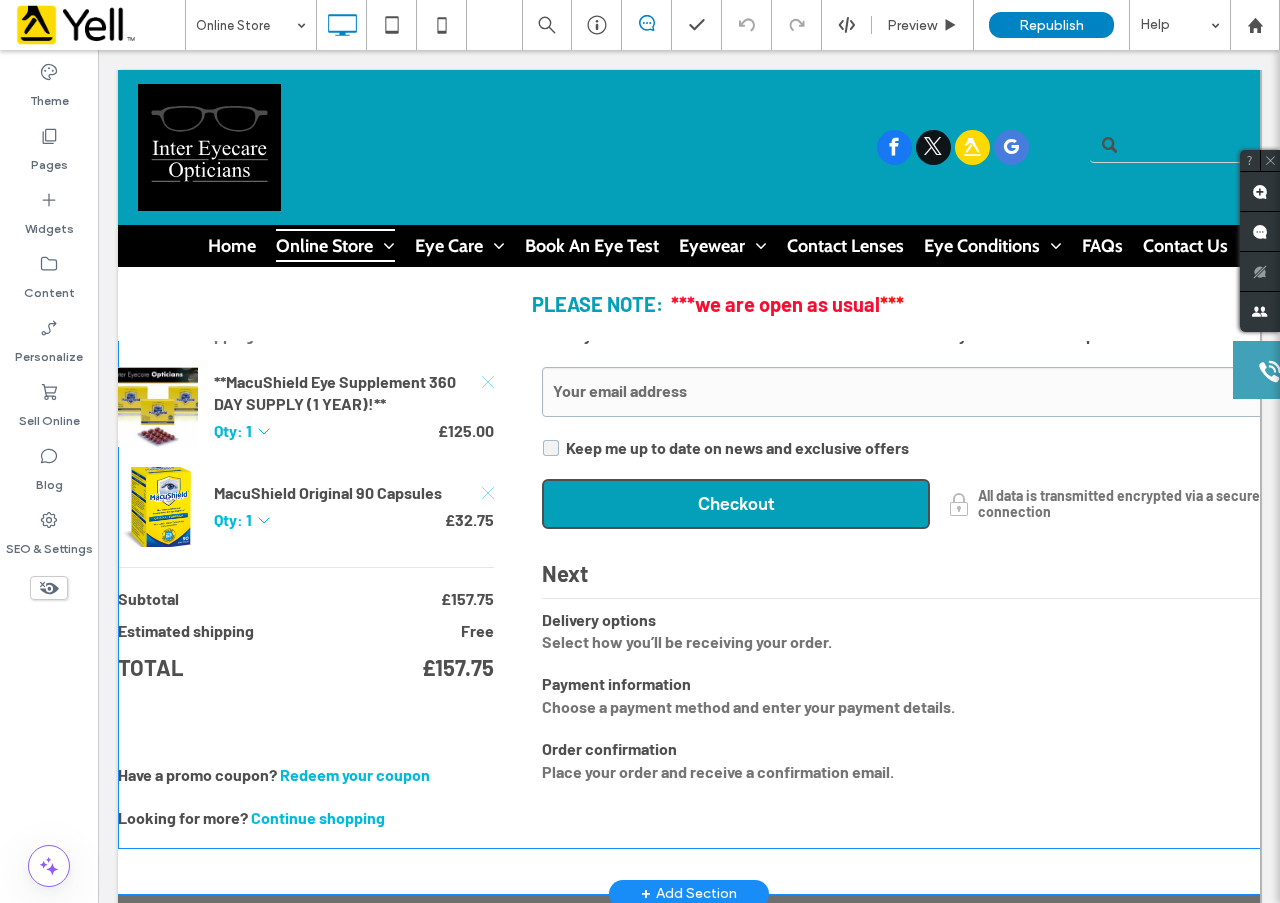 scroll, scrollTop: 200, scrollLeft: 0, axis: vertical 